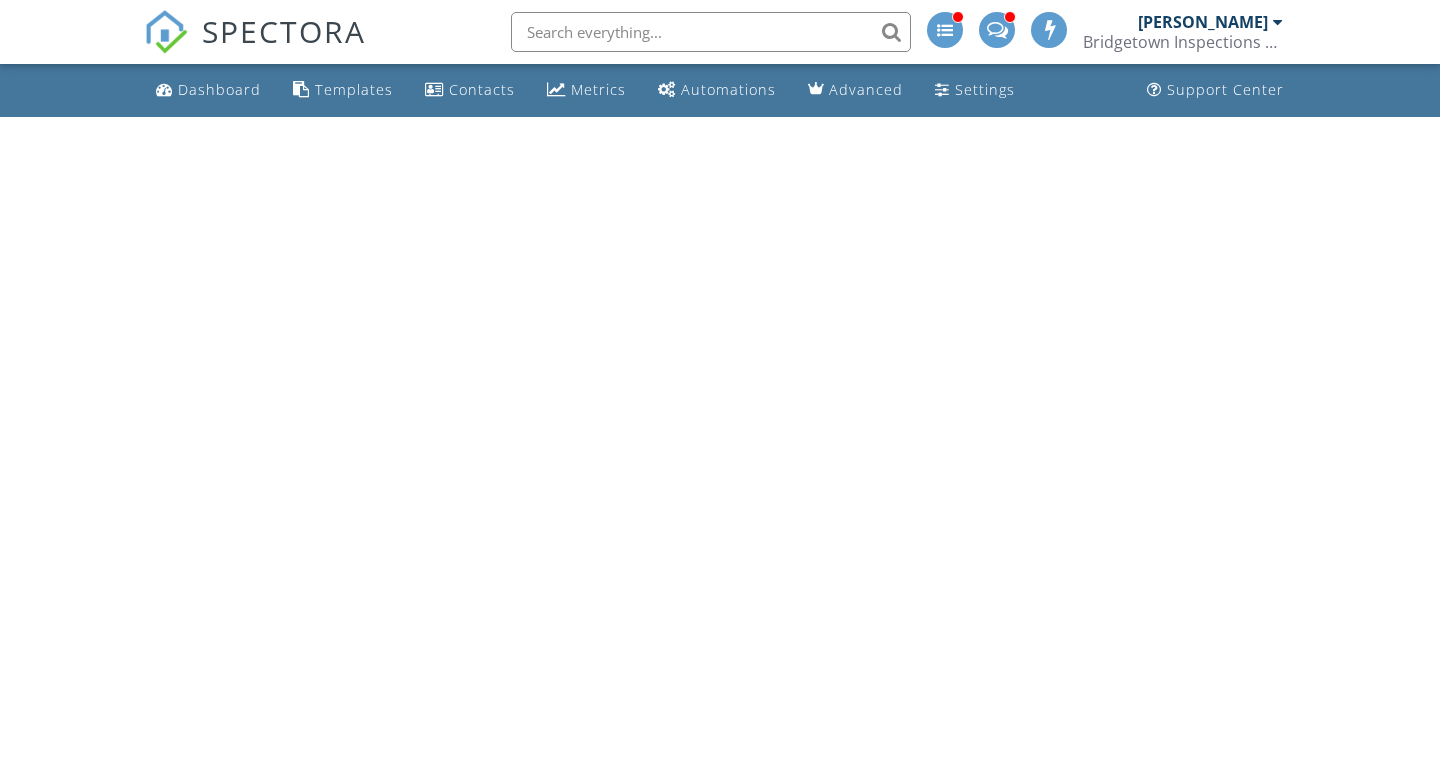 scroll, scrollTop: 0, scrollLeft: 0, axis: both 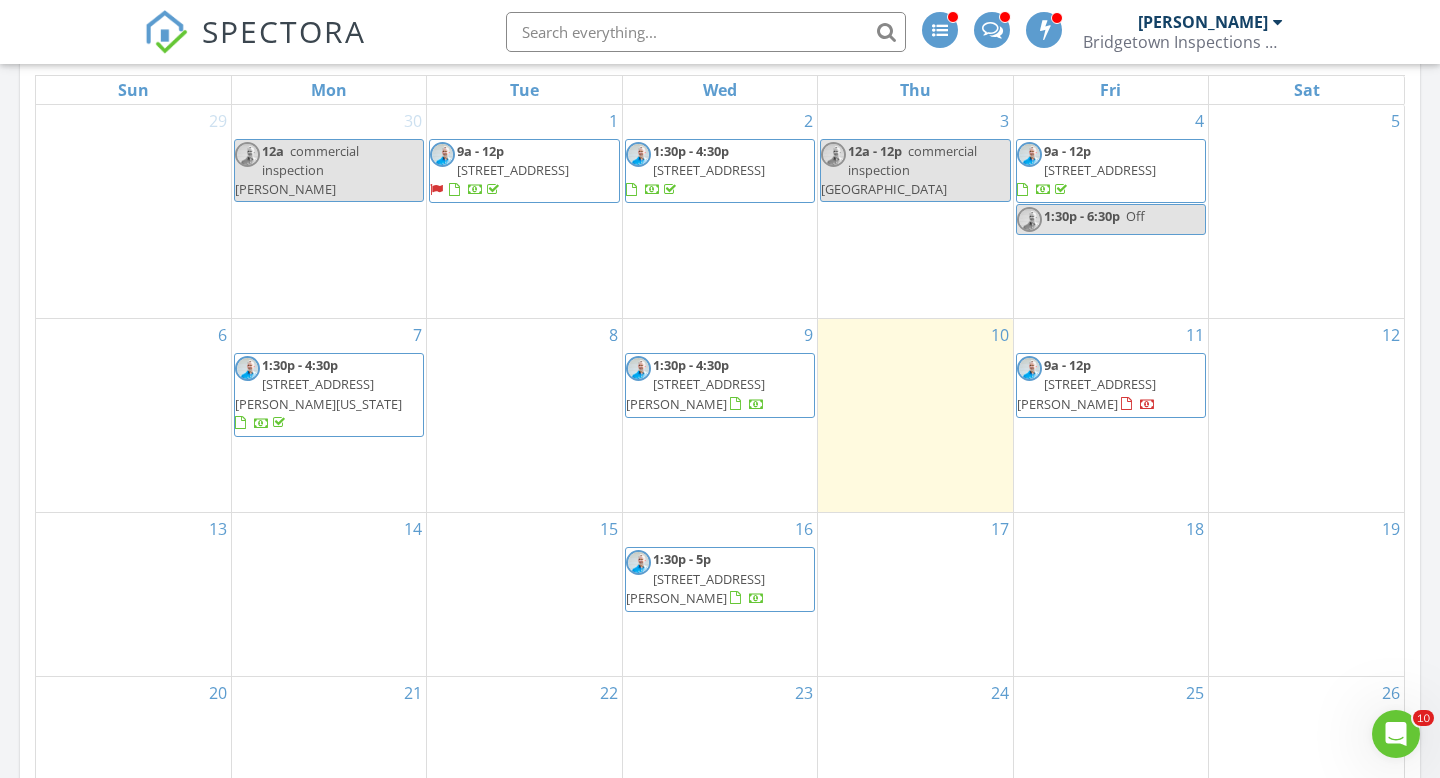click on "13456 SE Autumnwood Ln, Happy Valley 97086" at bounding box center [1100, 170] 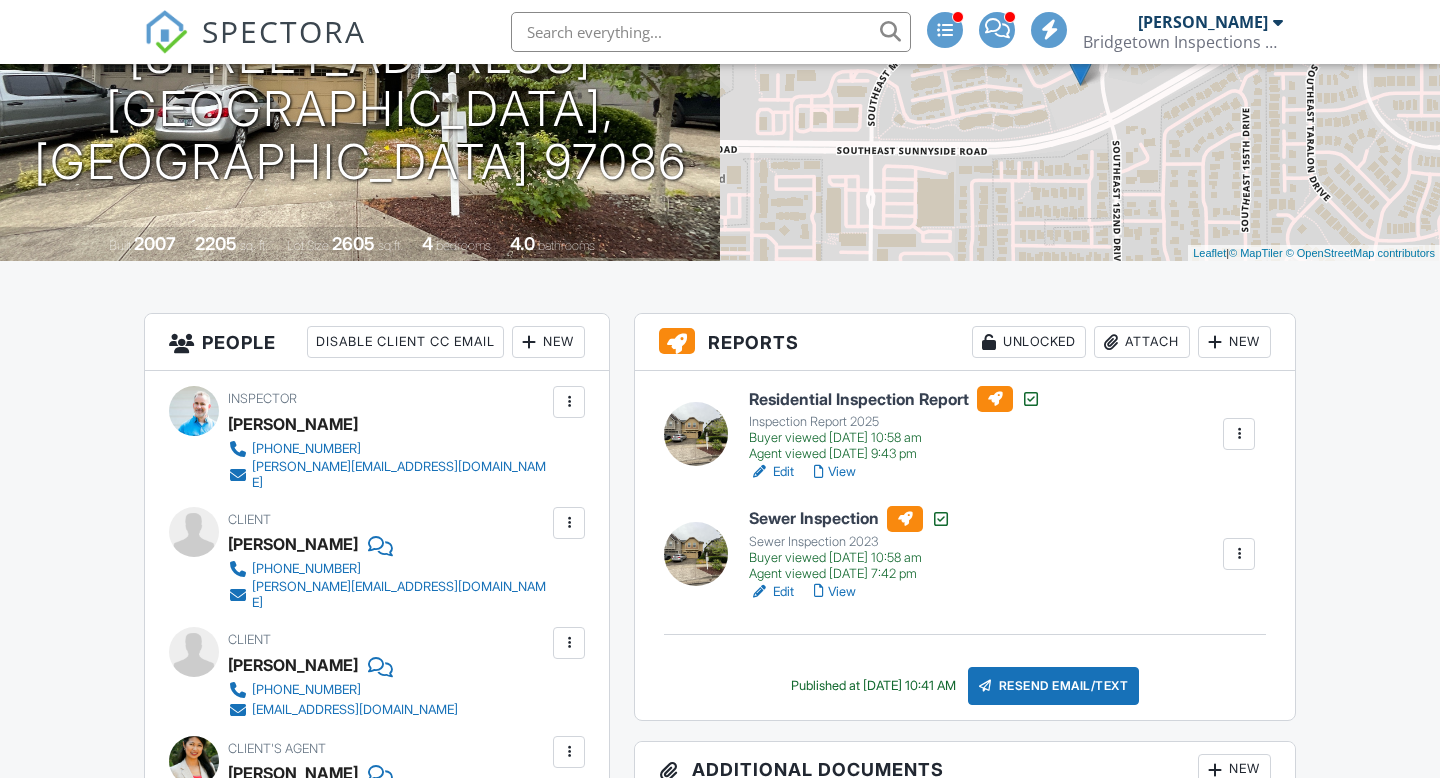 scroll, scrollTop: 477, scrollLeft: 0, axis: vertical 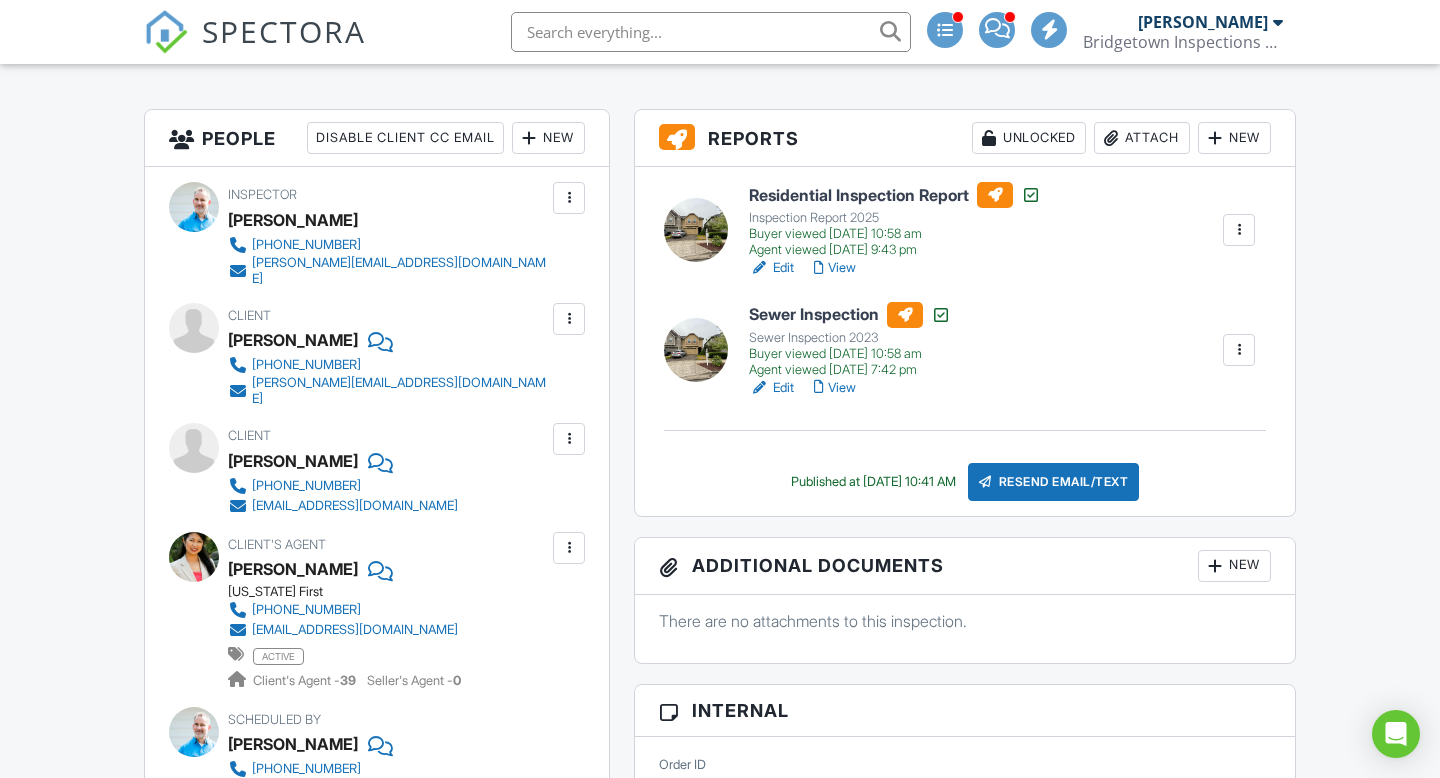 click on "Edit" at bounding box center [771, 268] 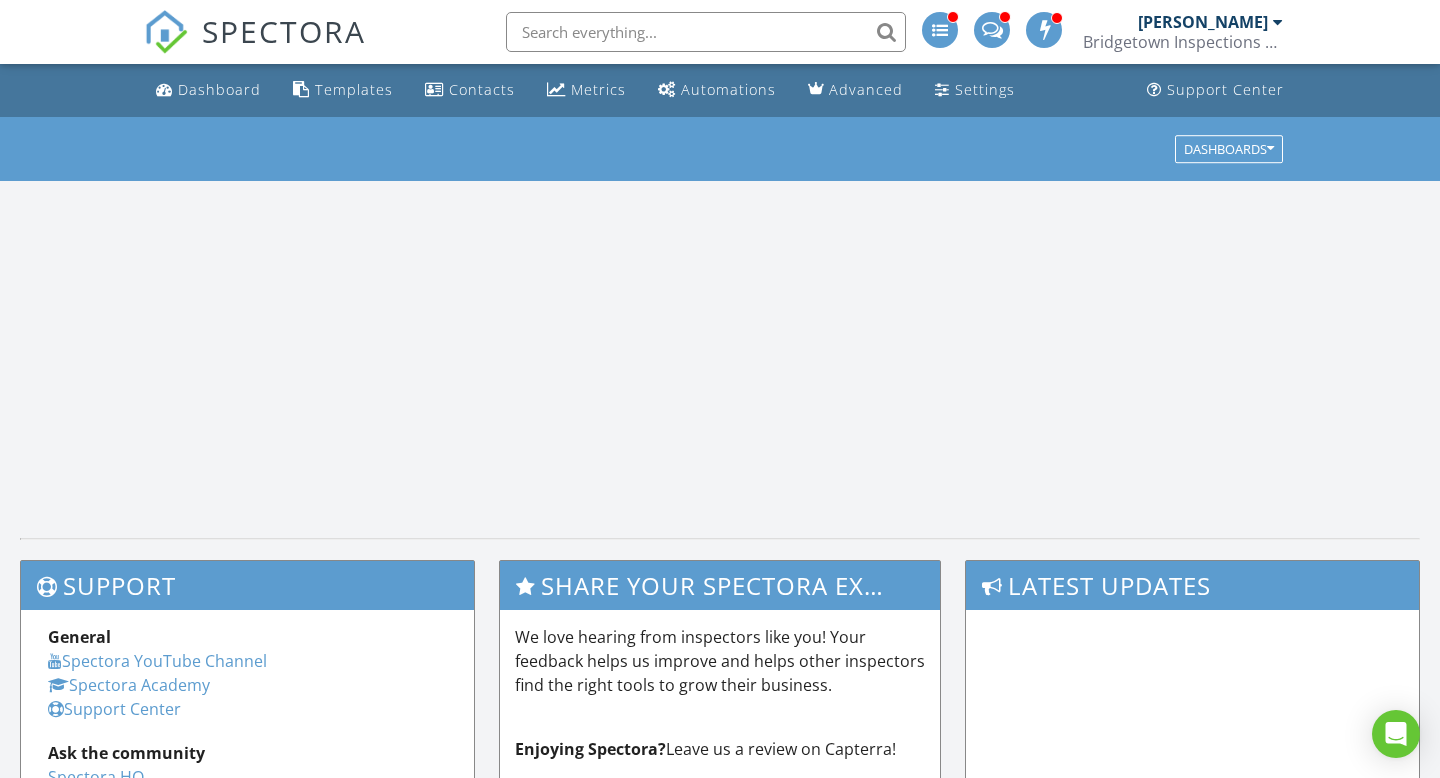 scroll, scrollTop: 0, scrollLeft: 0, axis: both 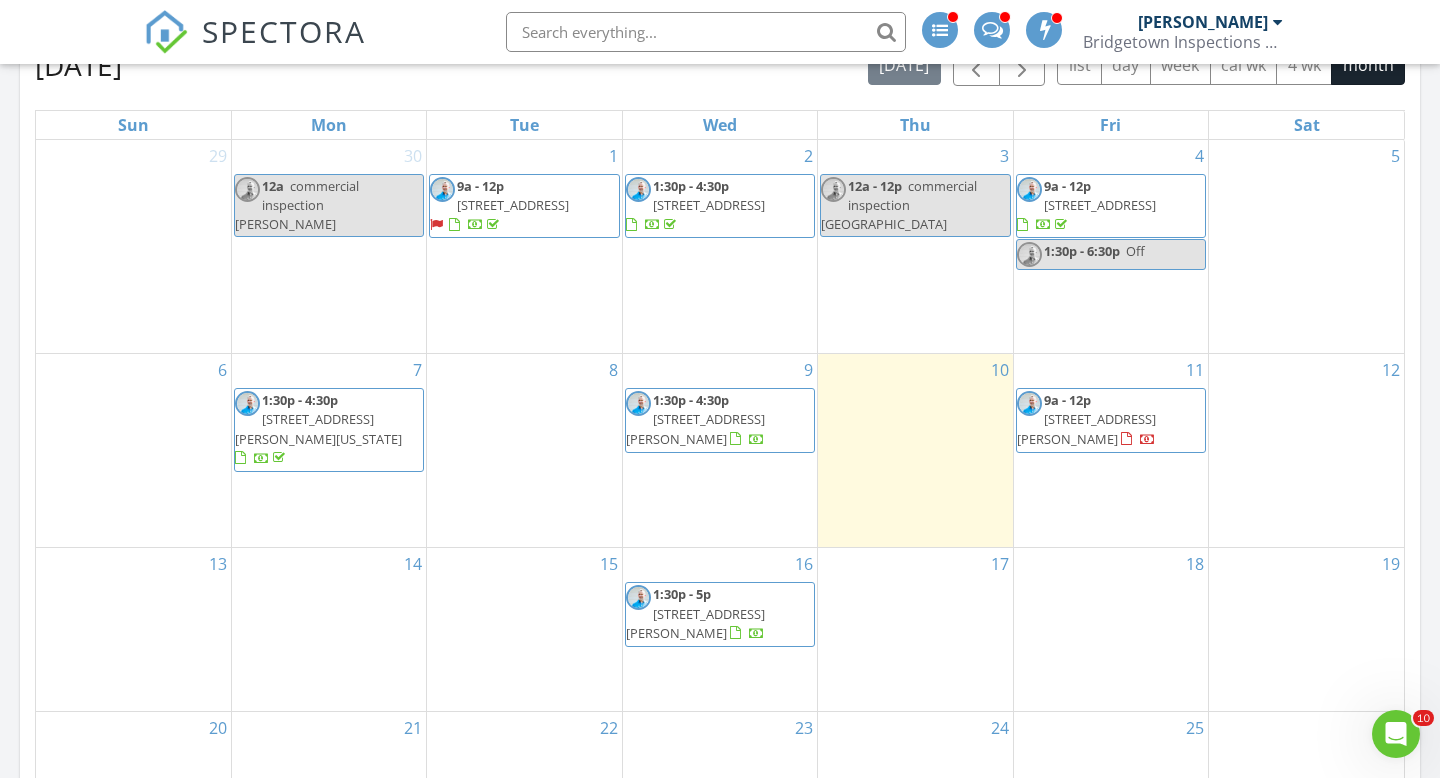 click on "15735 S Gerber Rd, Oregon City 97045" at bounding box center (318, 428) 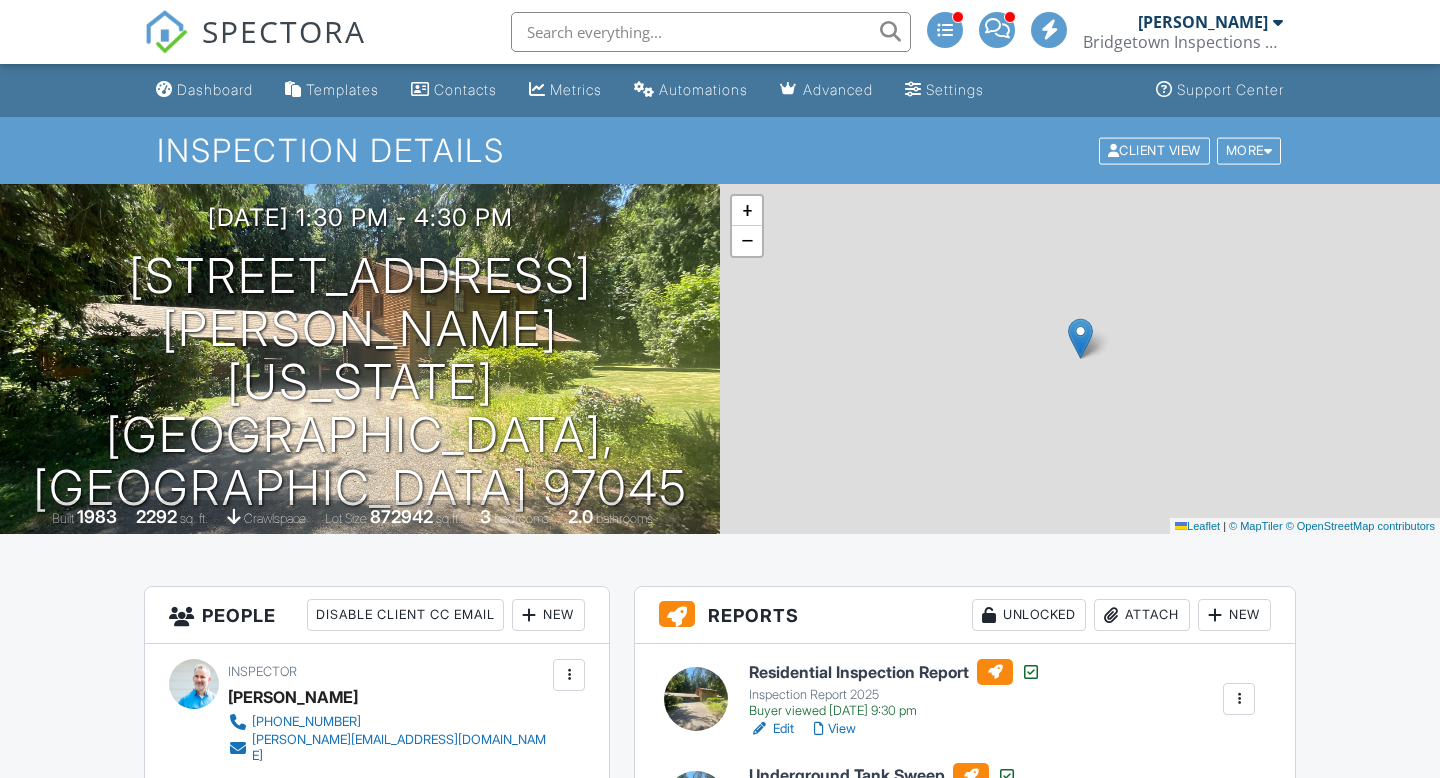 scroll, scrollTop: 0, scrollLeft: 0, axis: both 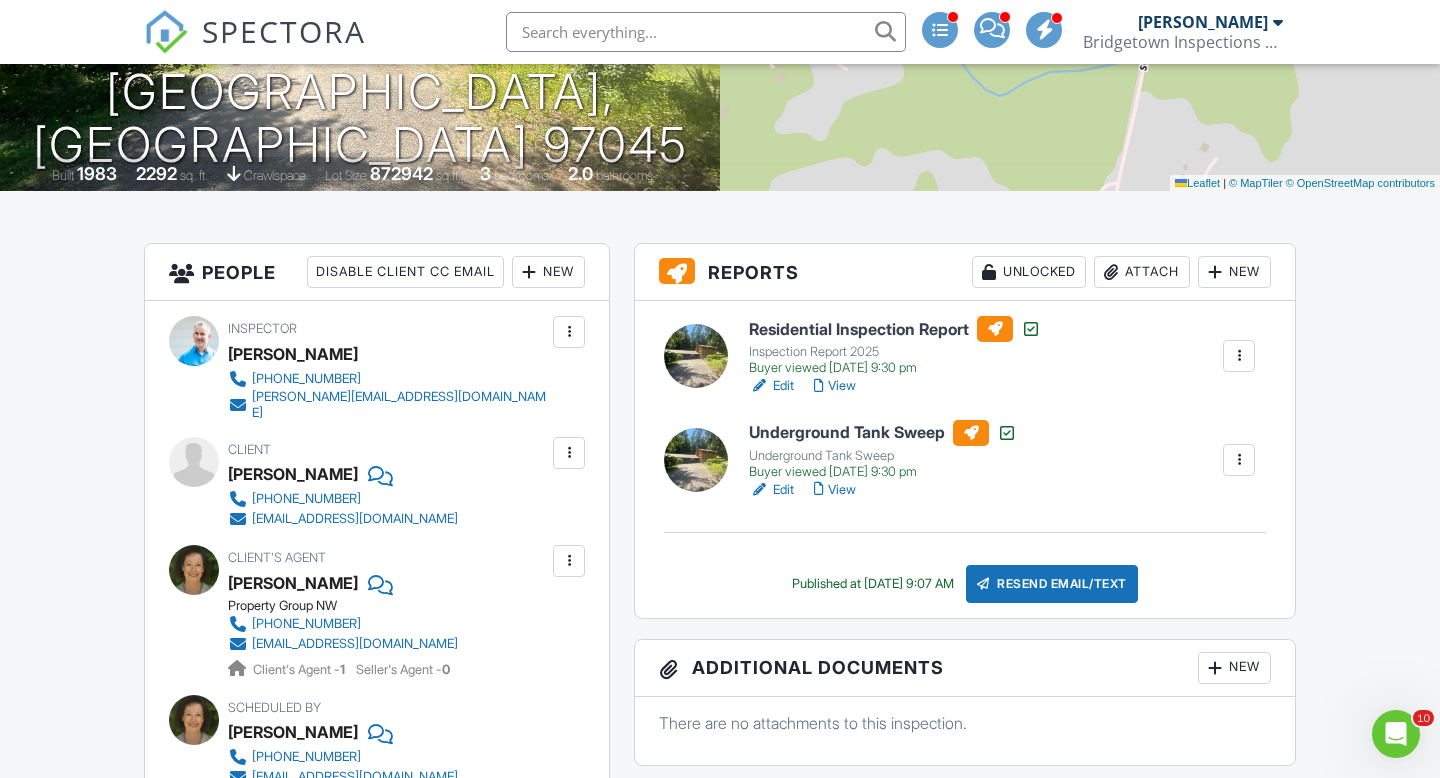 click on "Edit" at bounding box center [771, 386] 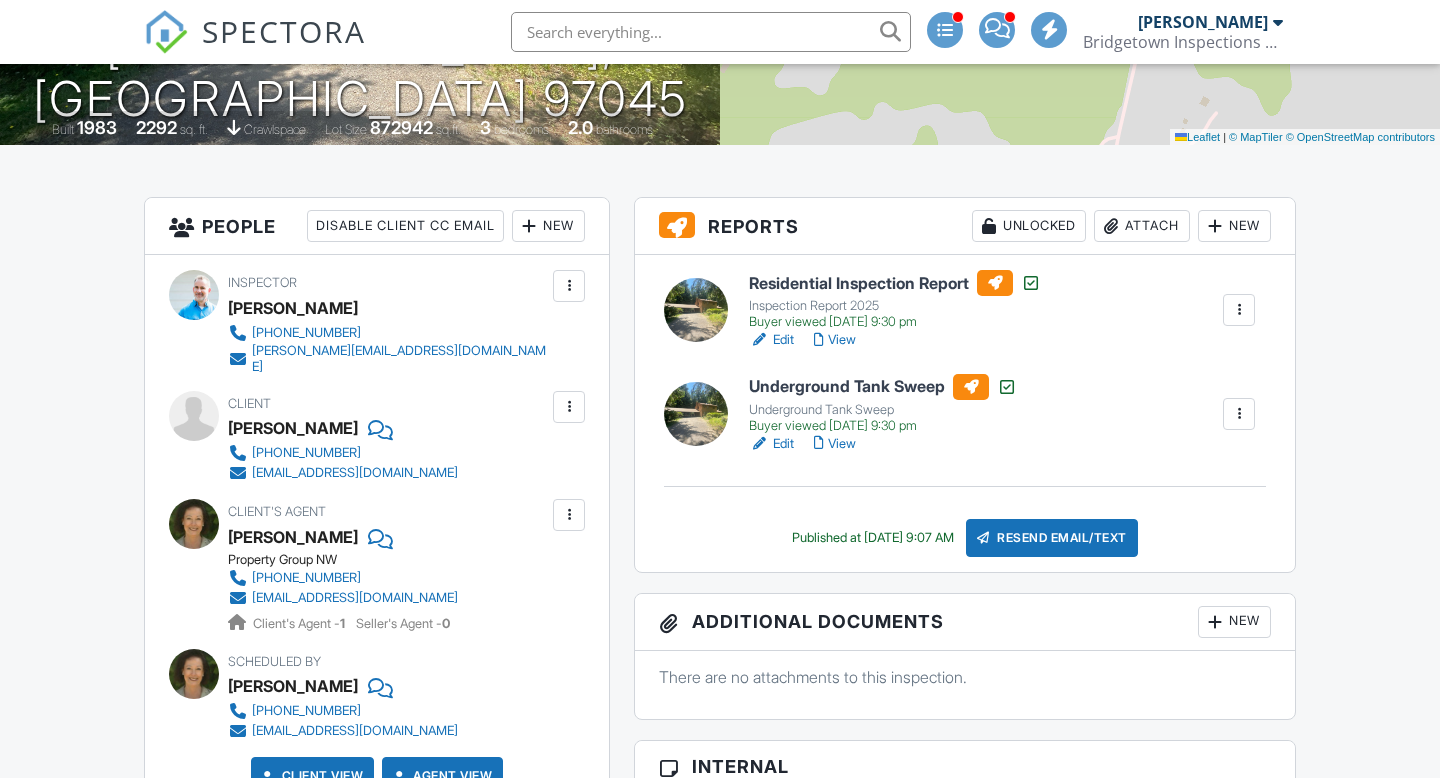 scroll, scrollTop: 532, scrollLeft: 0, axis: vertical 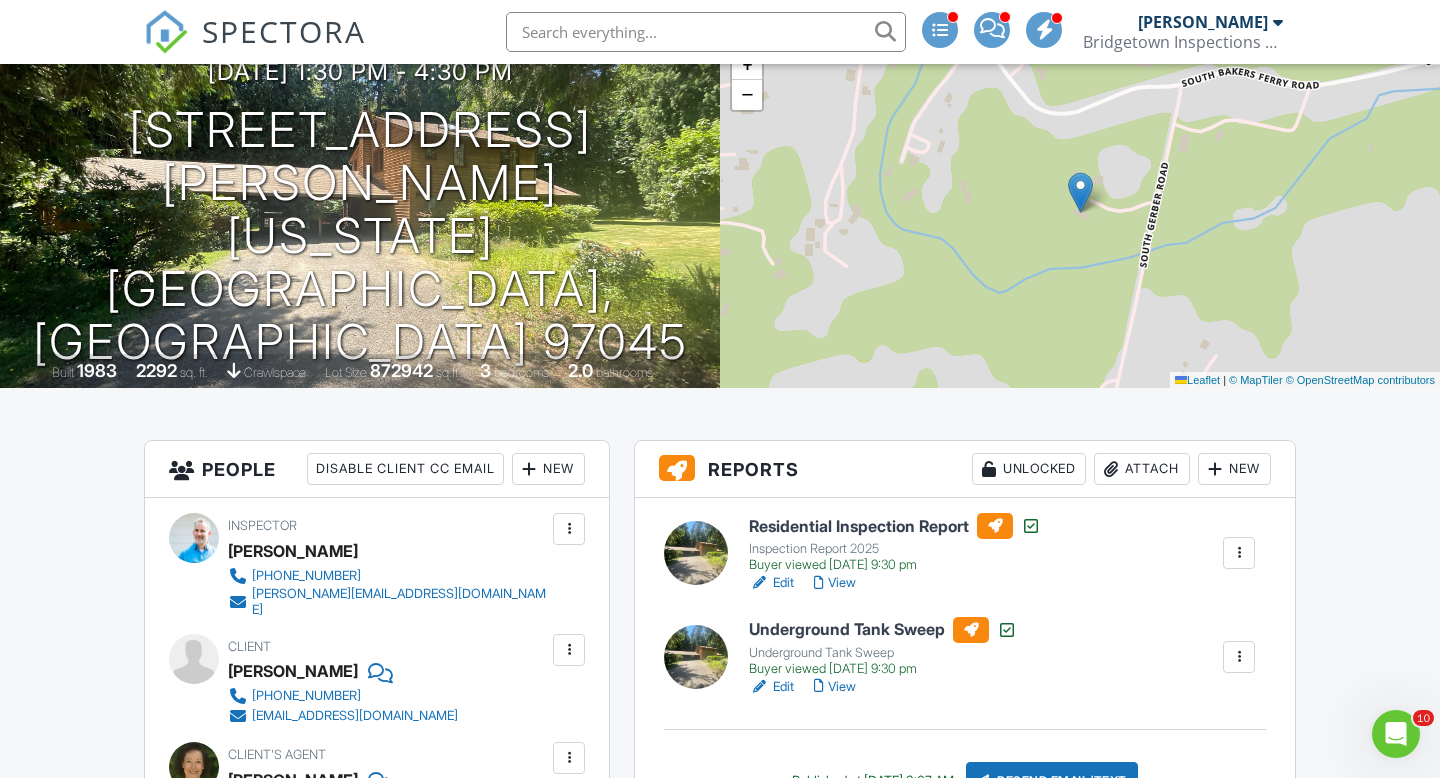 click on "Attach" at bounding box center [1142, 469] 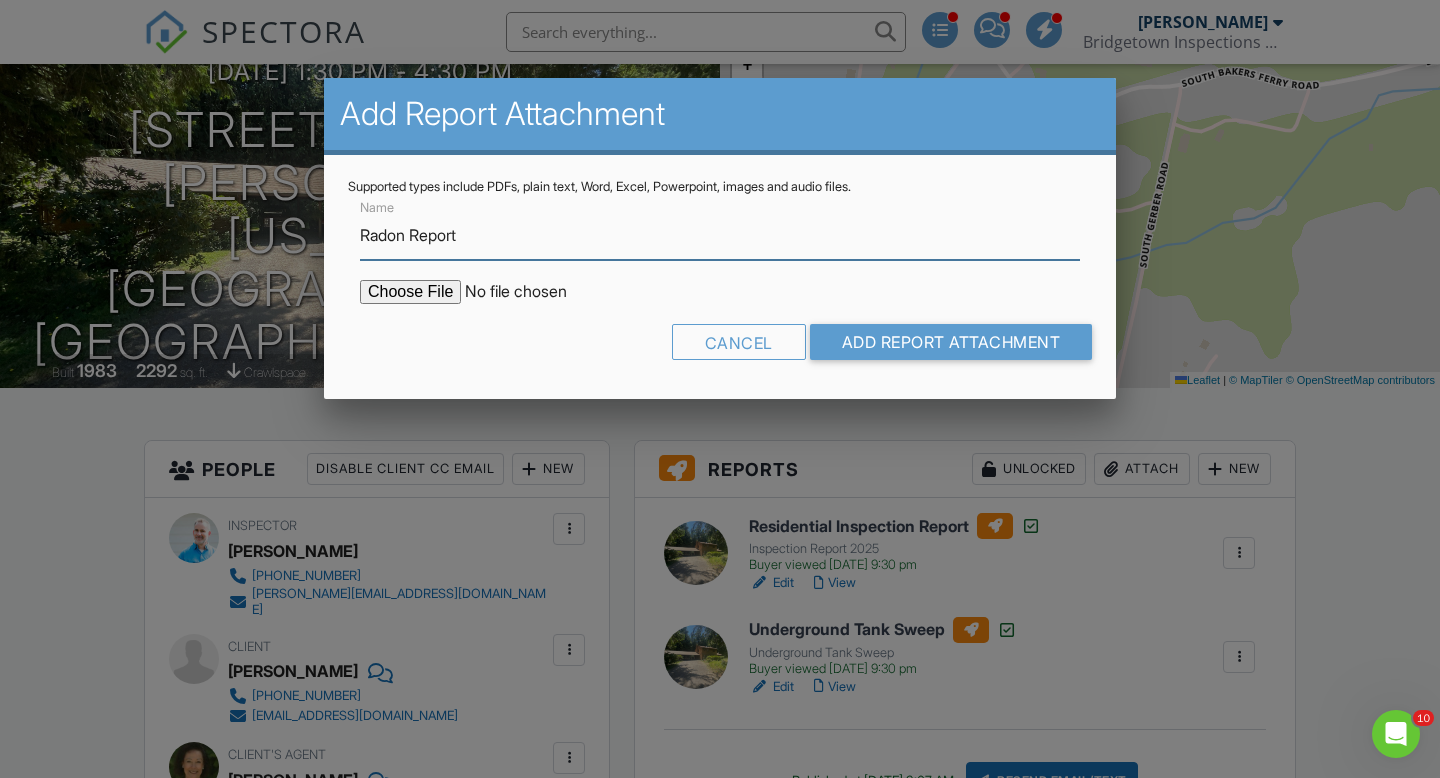 type on "Radon Report" 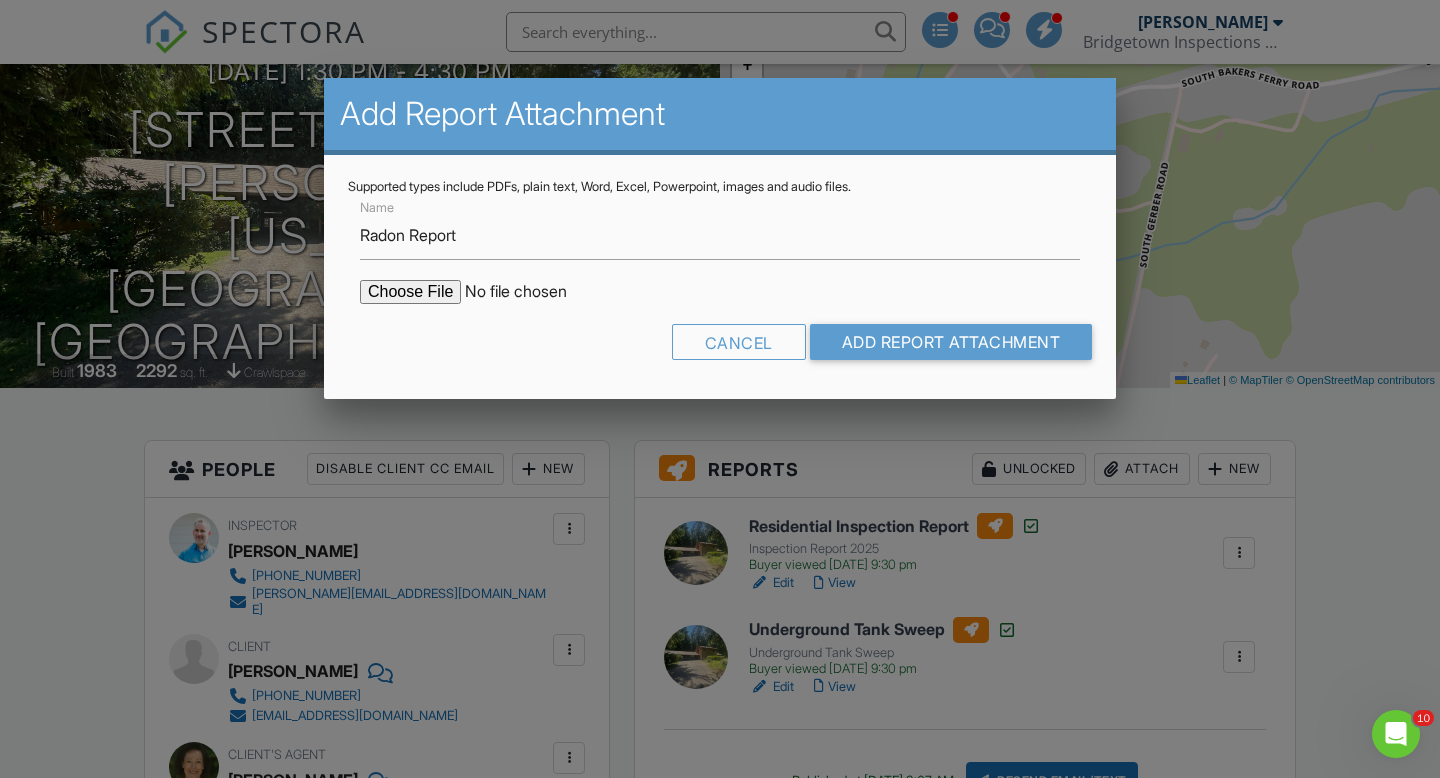 click at bounding box center (530, 292) 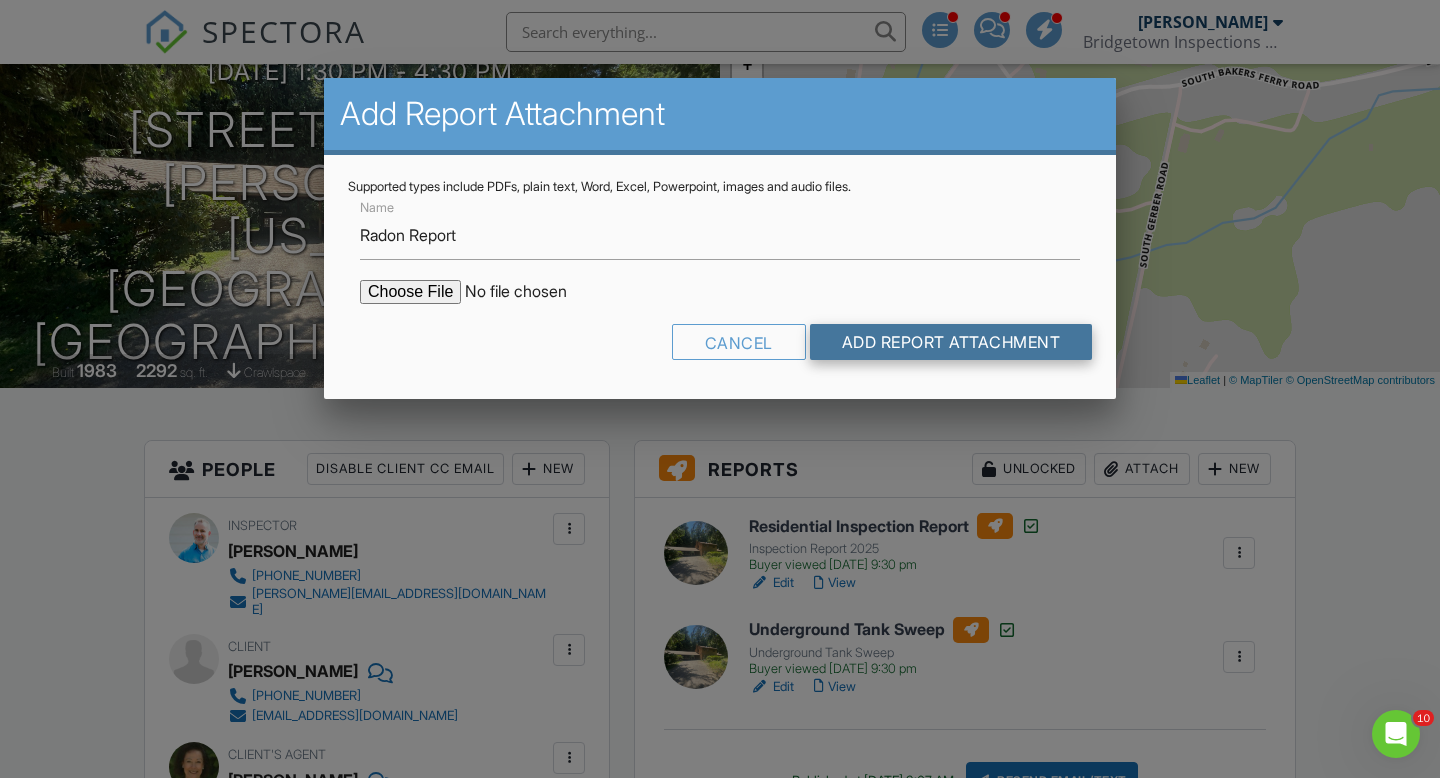 click on "Add Report Attachment" at bounding box center (951, 342) 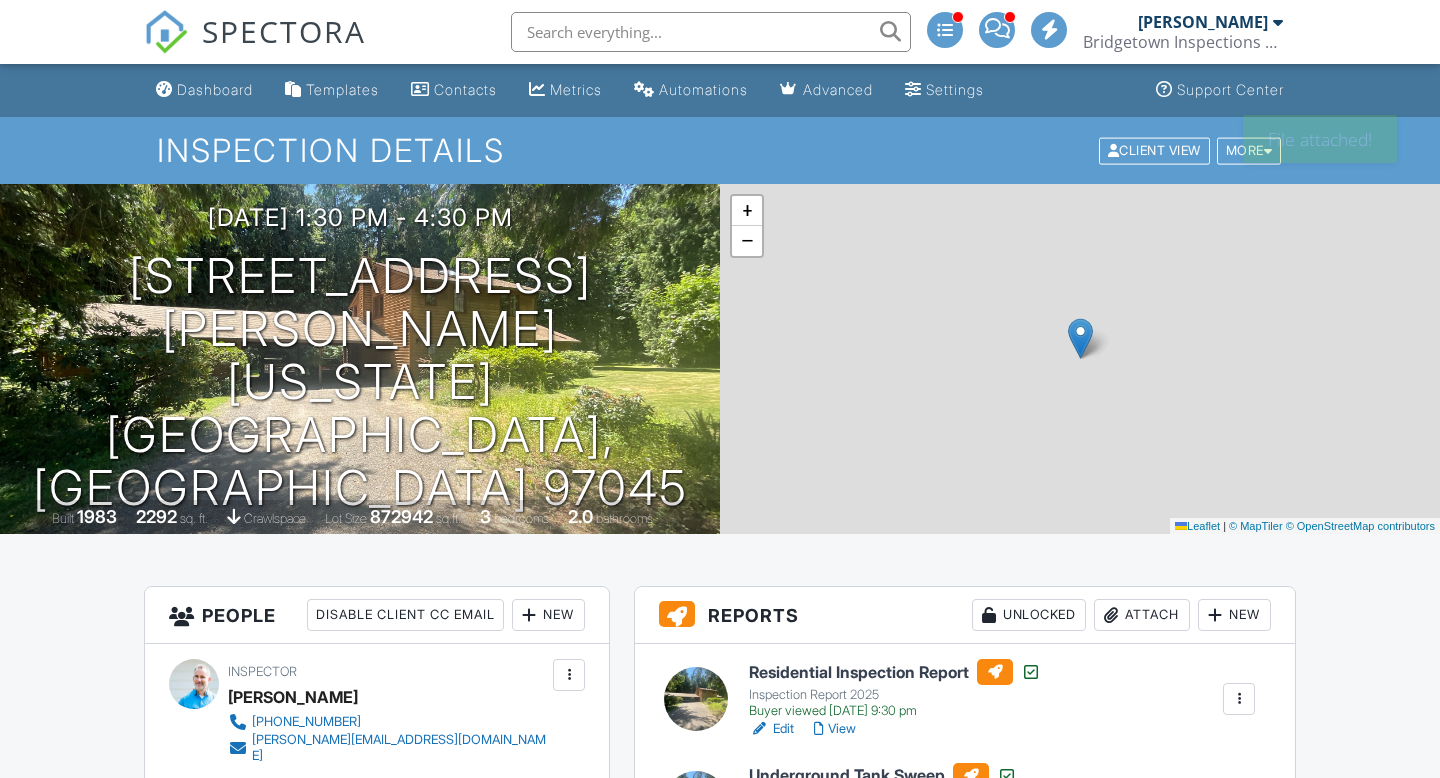 scroll, scrollTop: 0, scrollLeft: 0, axis: both 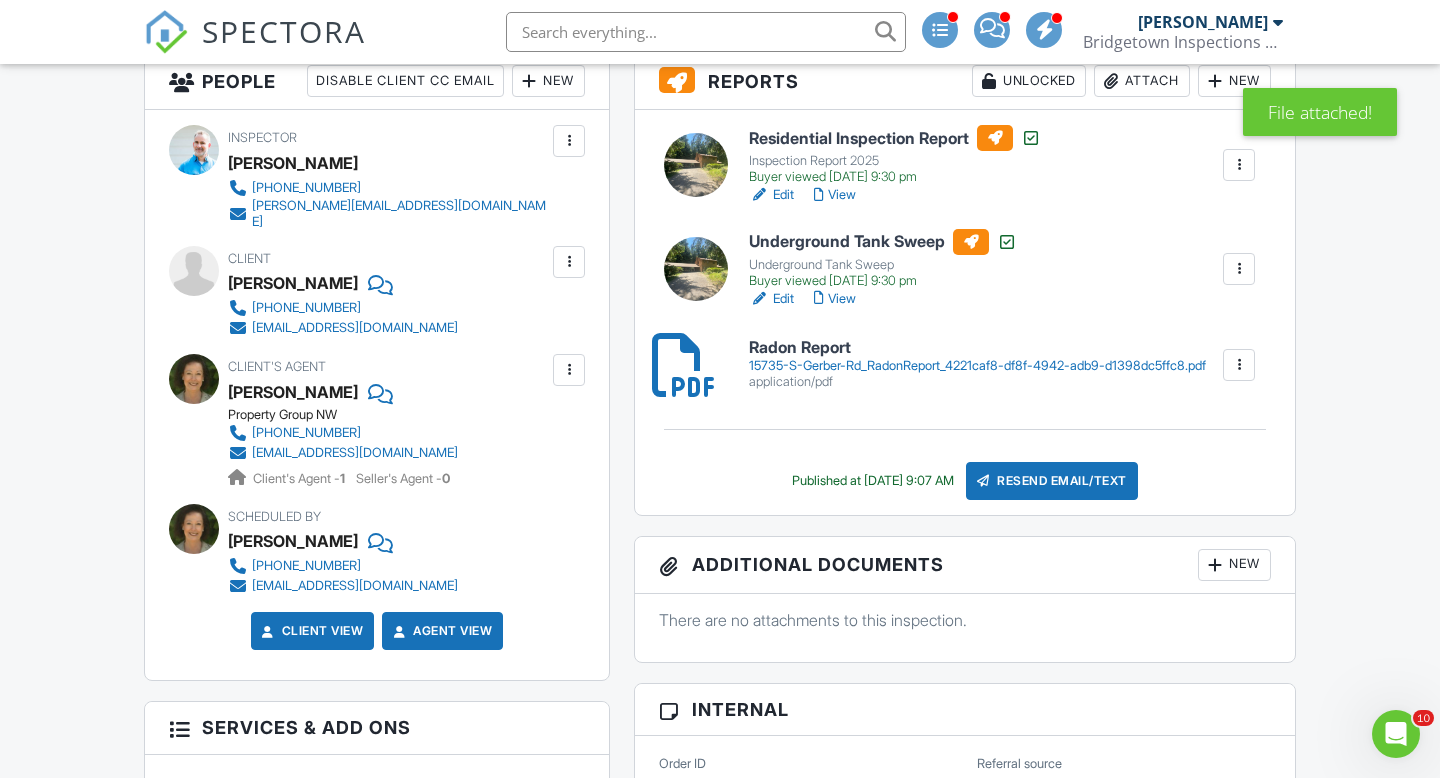 click on "Resend Email/Text" at bounding box center (1052, 481) 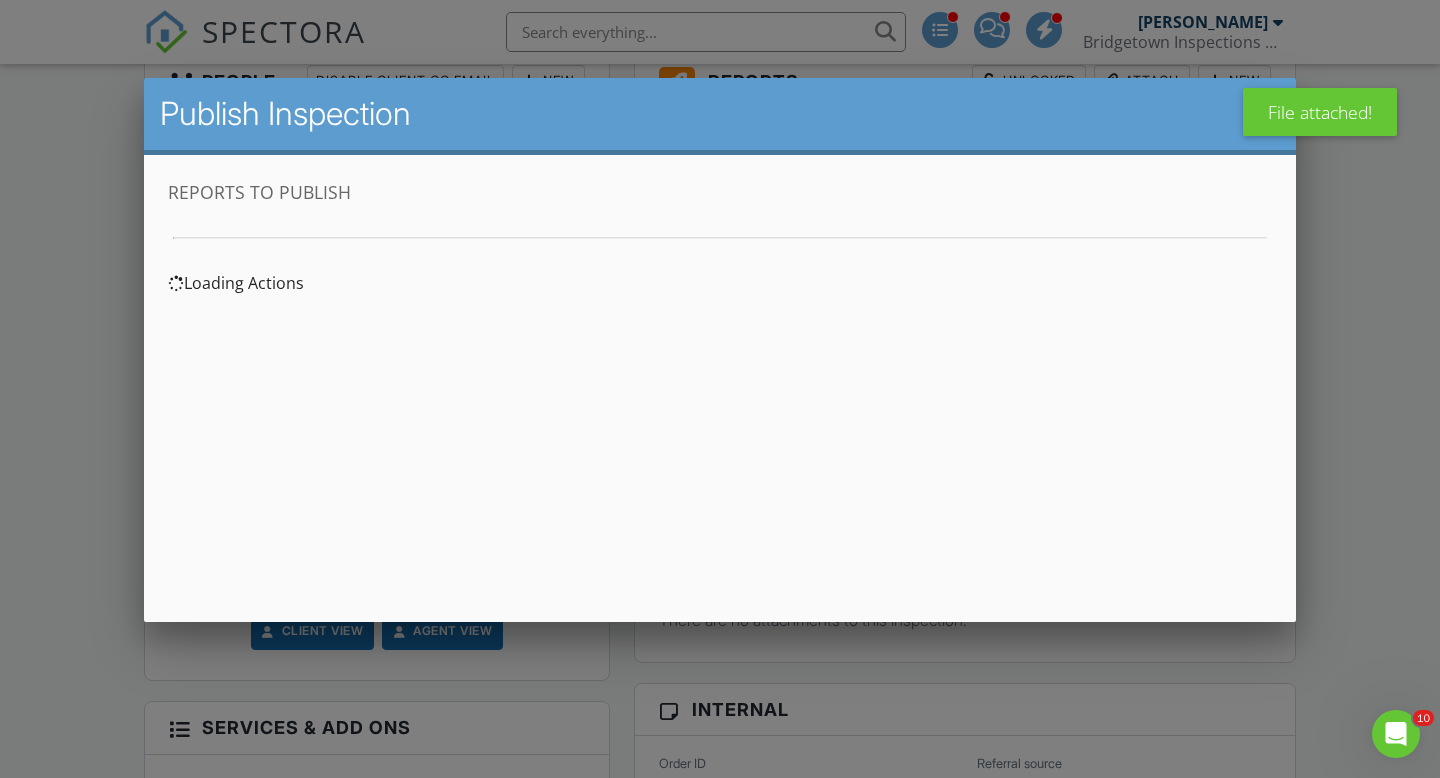 scroll, scrollTop: 0, scrollLeft: 0, axis: both 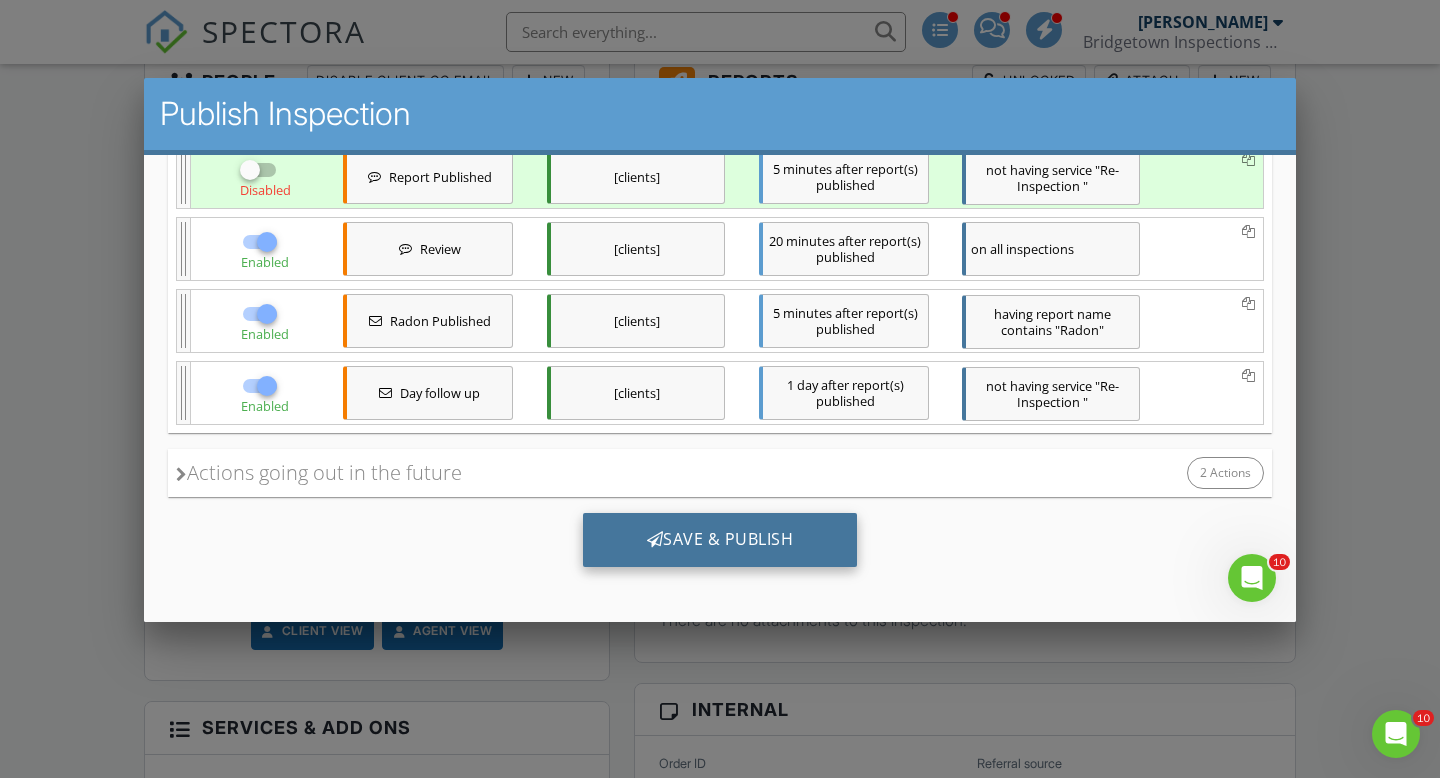 click on "Save & Publish" at bounding box center [720, 539] 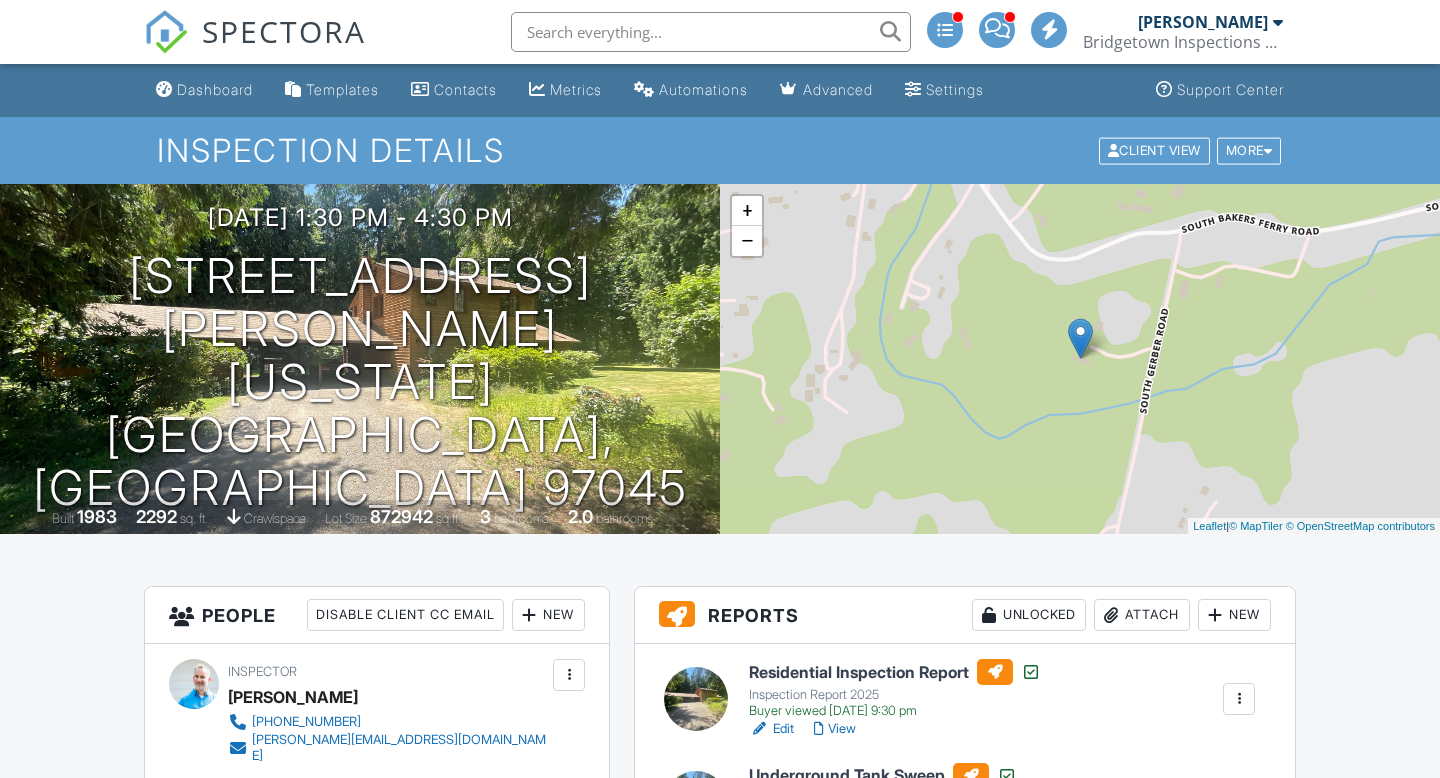 scroll, scrollTop: 0, scrollLeft: 0, axis: both 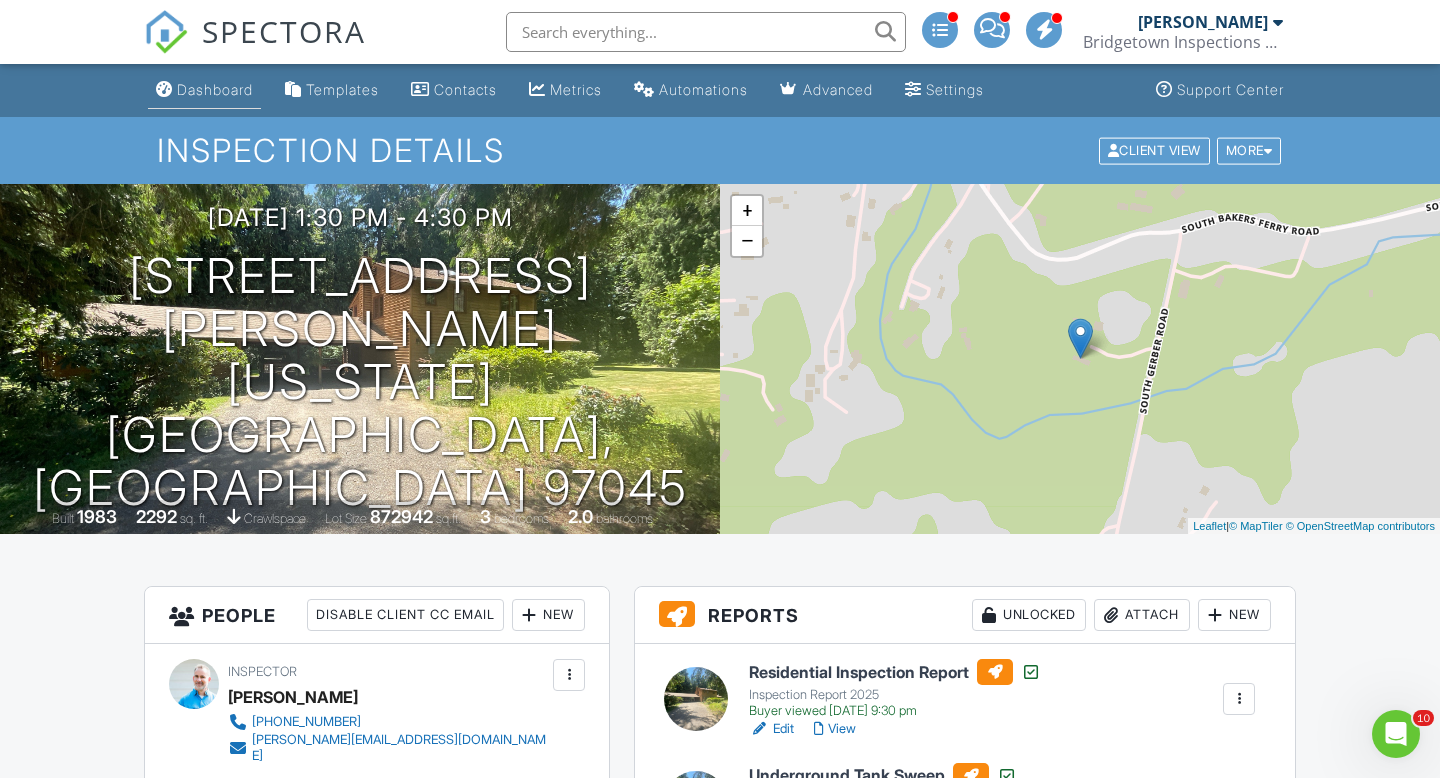 click on "Dashboard" at bounding box center [215, 89] 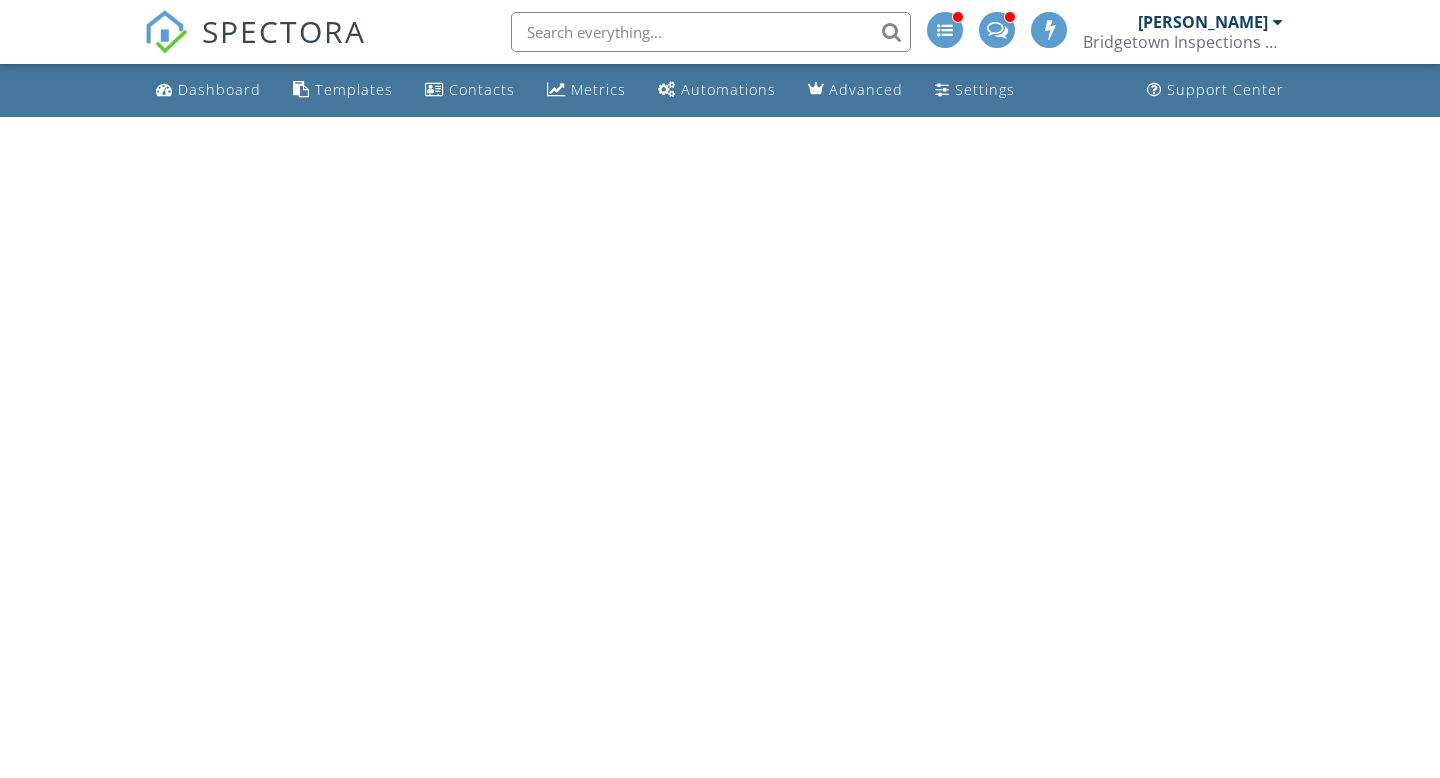scroll, scrollTop: 0, scrollLeft: 0, axis: both 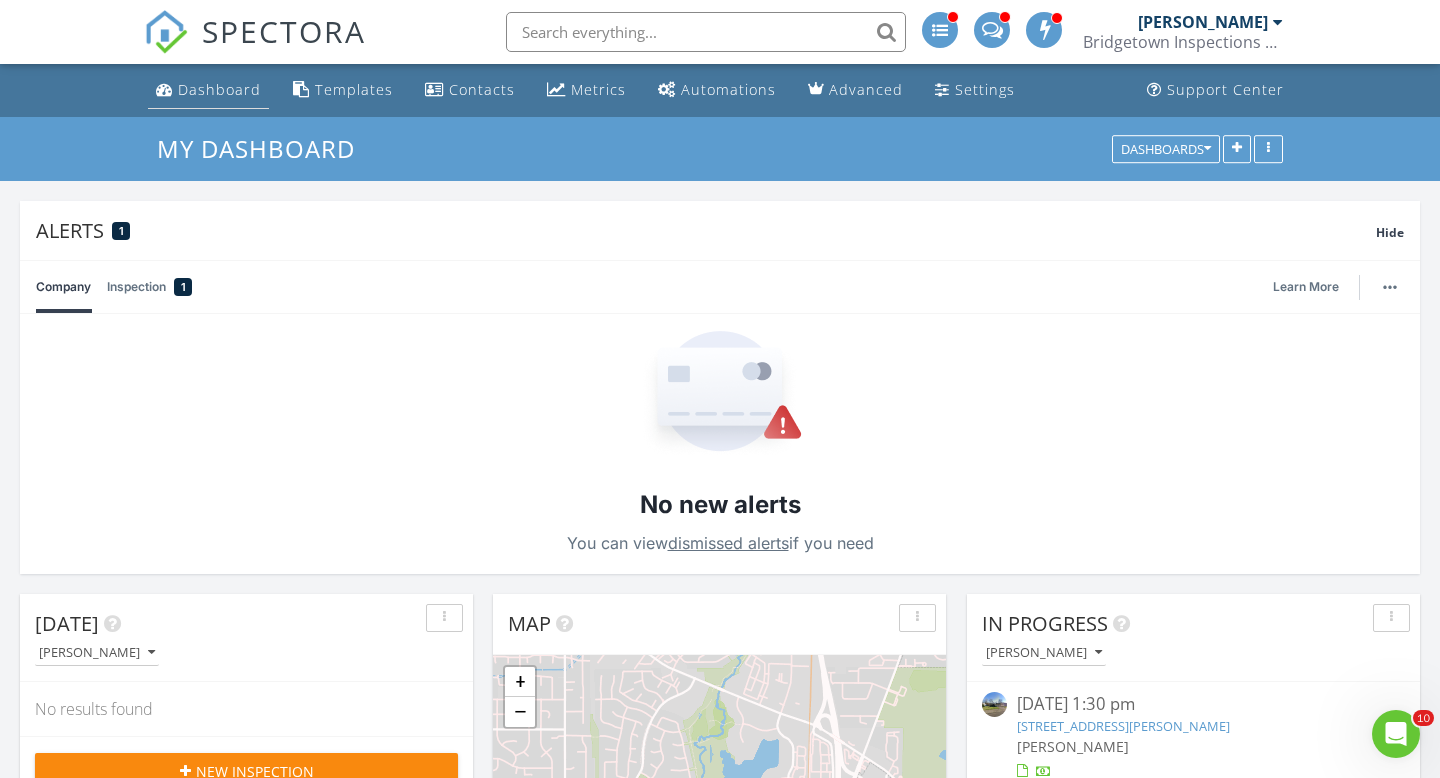 click on "Dashboard" at bounding box center (219, 89) 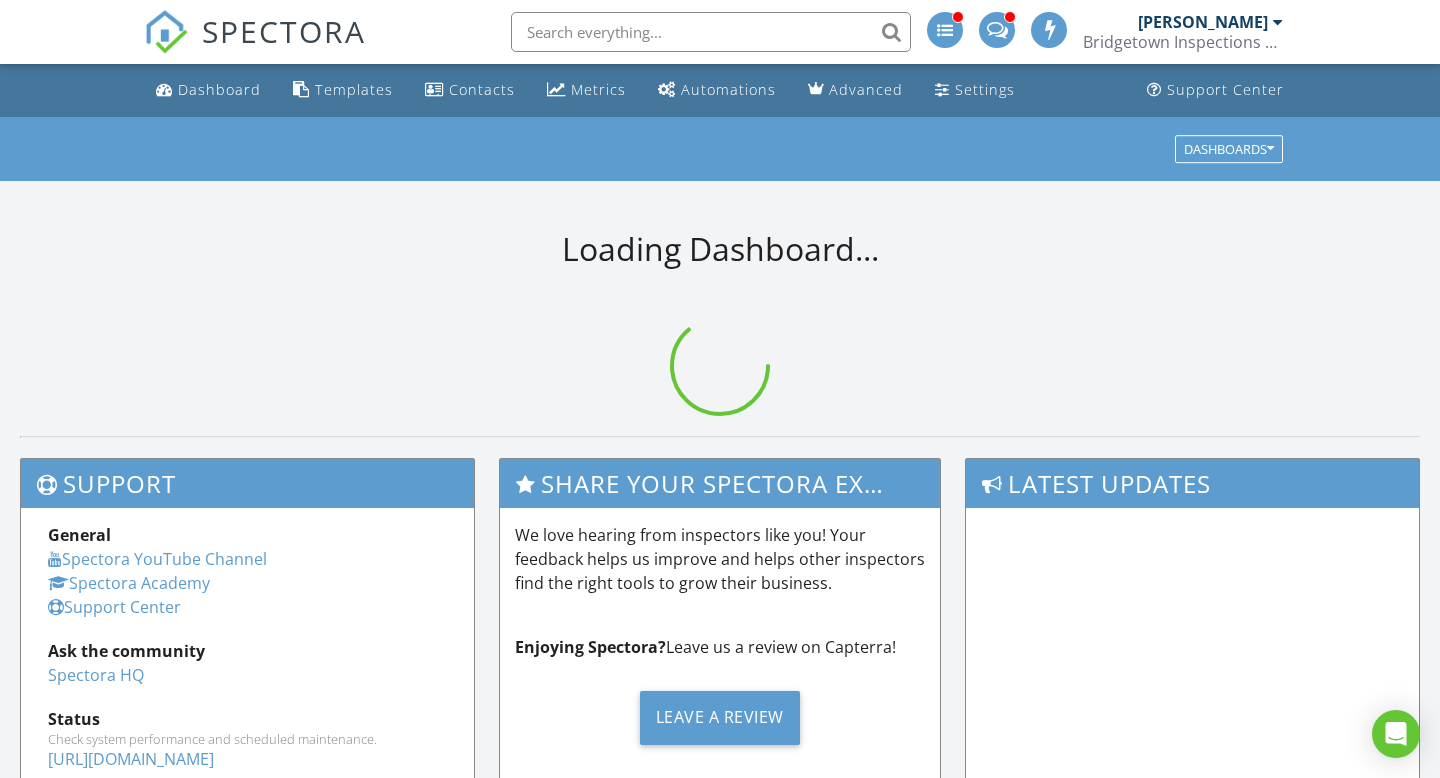 scroll, scrollTop: 0, scrollLeft: 0, axis: both 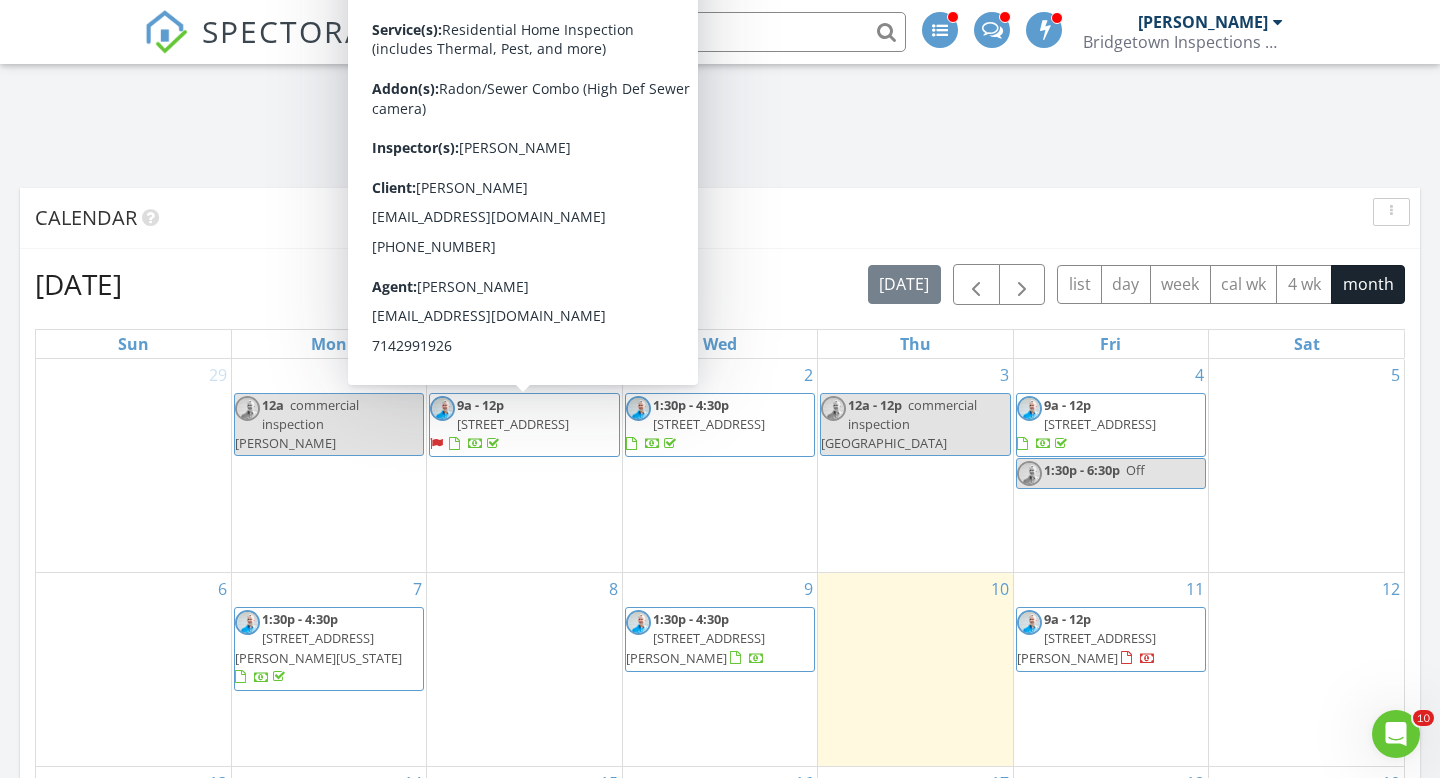 click on "9a - 12p
[STREET_ADDRESS]" at bounding box center (524, 425) 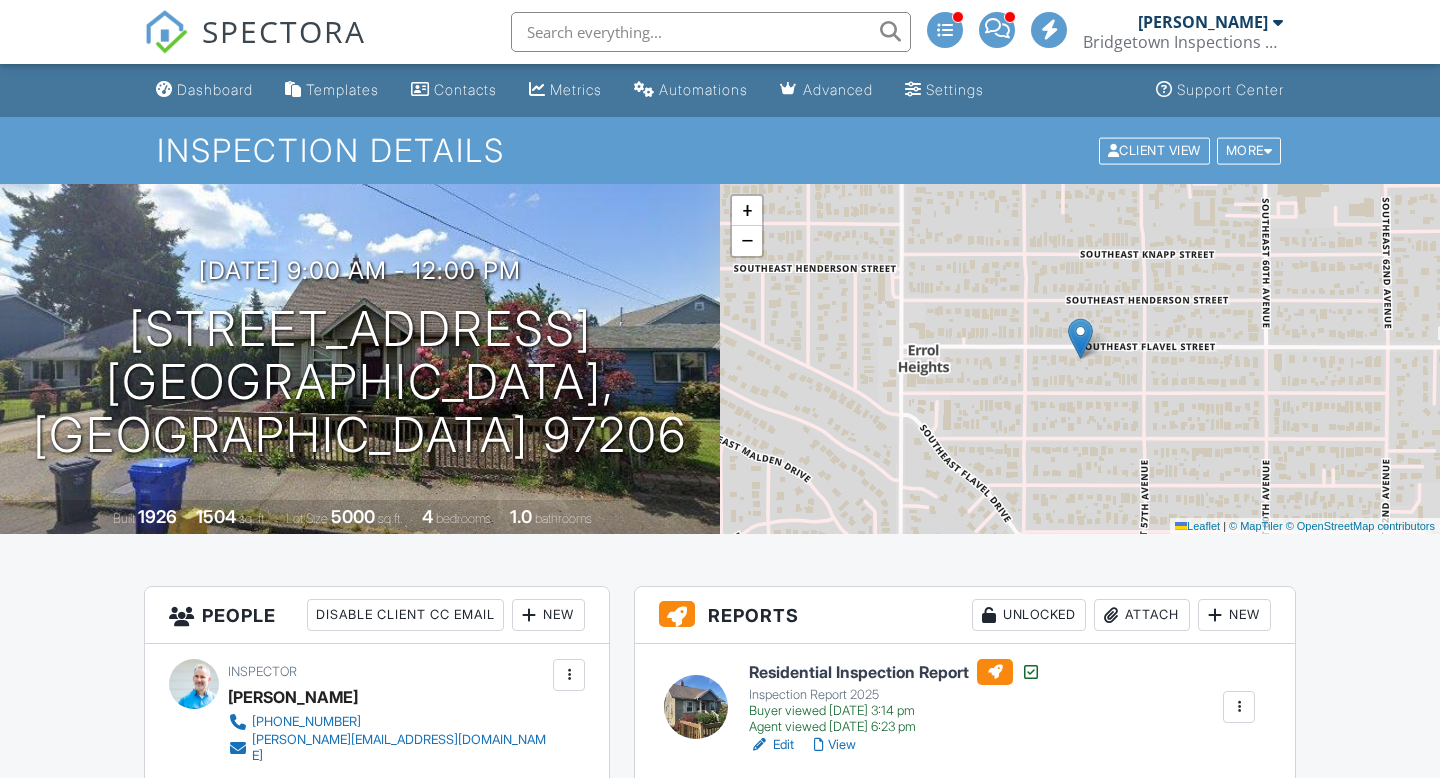 scroll, scrollTop: 303, scrollLeft: 0, axis: vertical 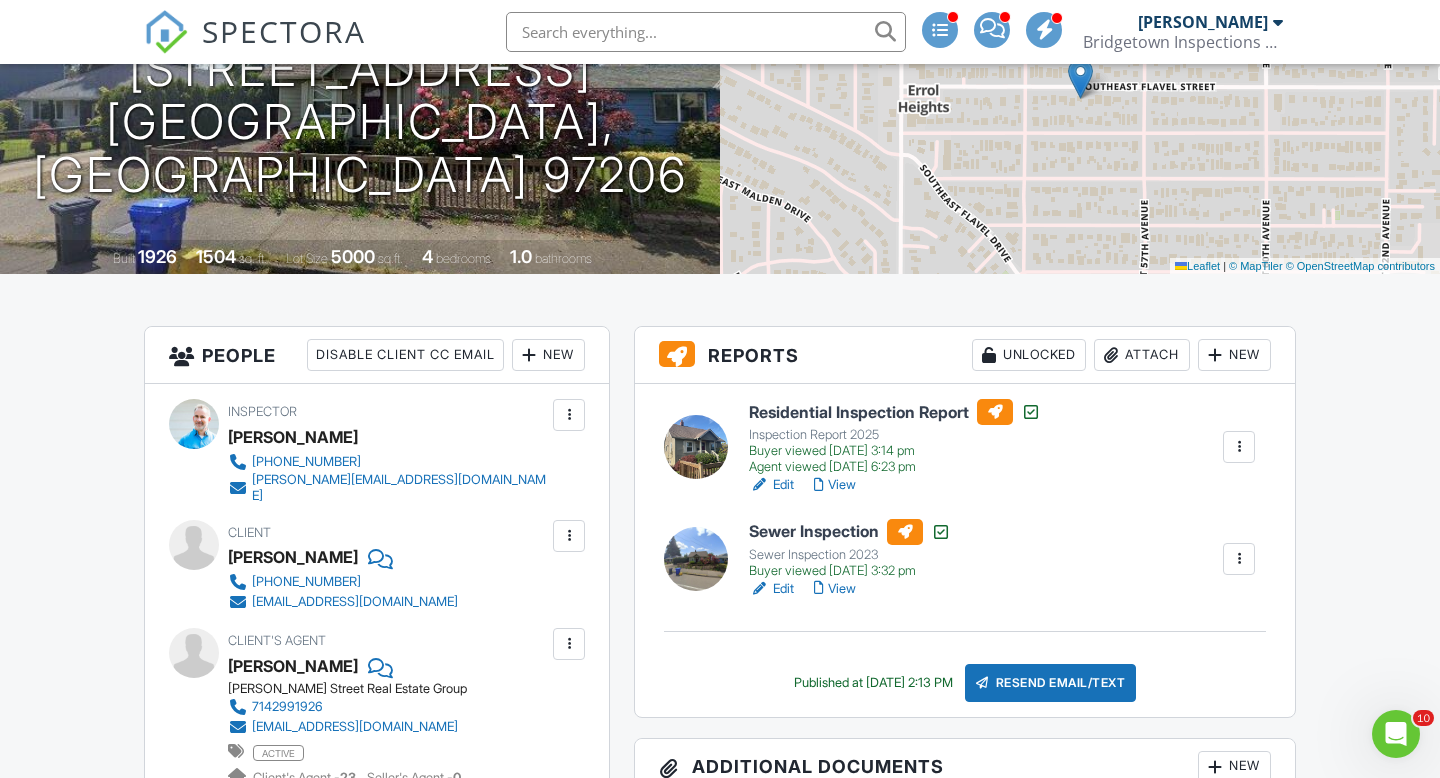 click on "Edit" at bounding box center (771, 485) 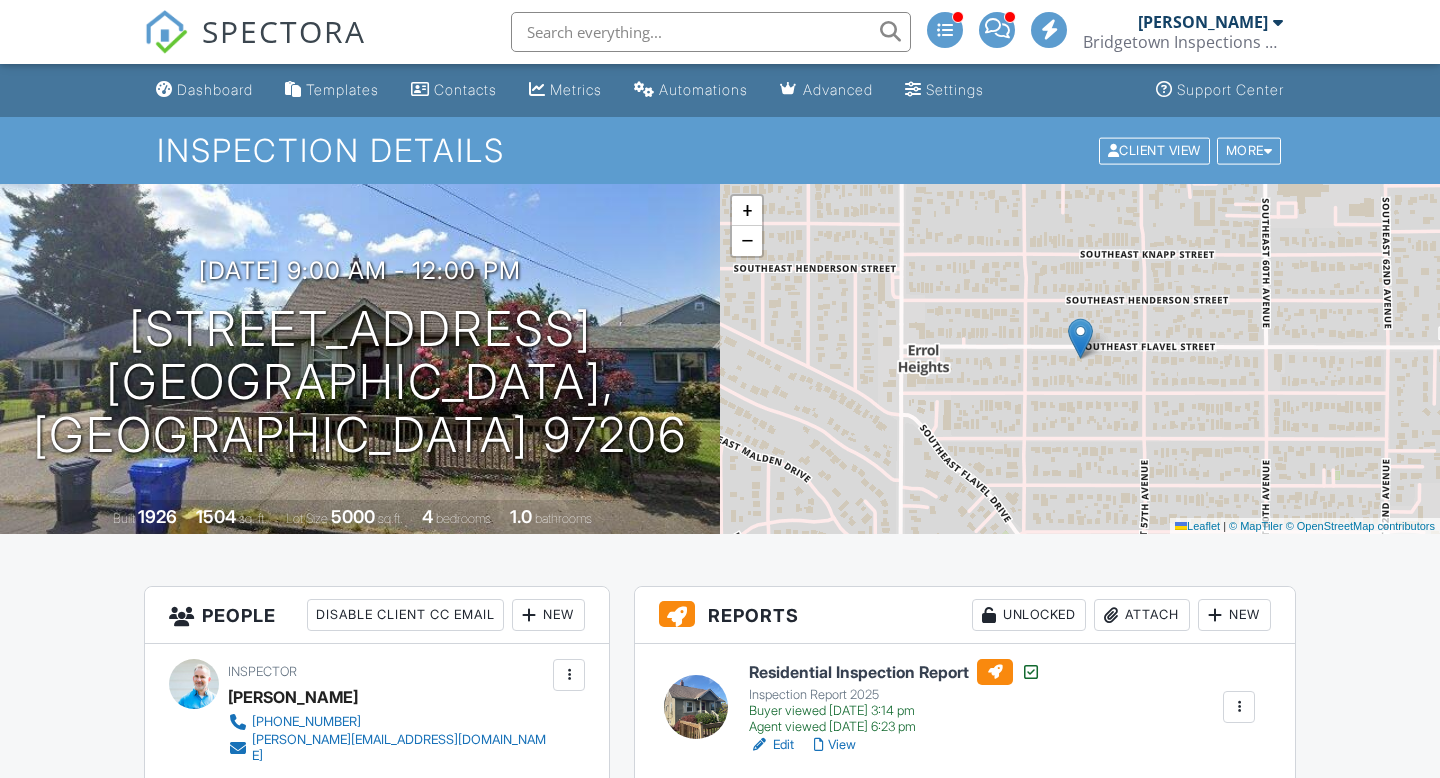 scroll, scrollTop: 184, scrollLeft: 0, axis: vertical 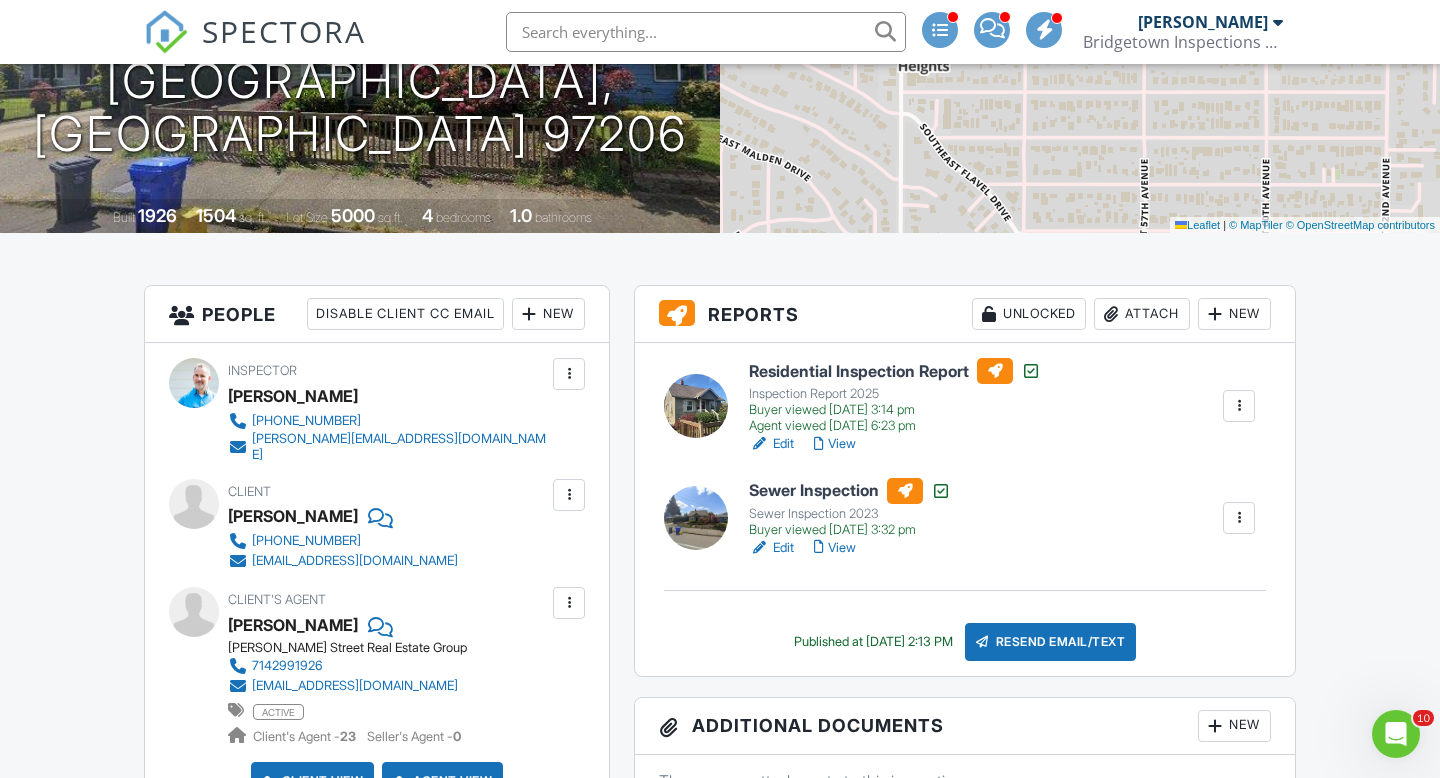 click on "Attach" at bounding box center [1142, 314] 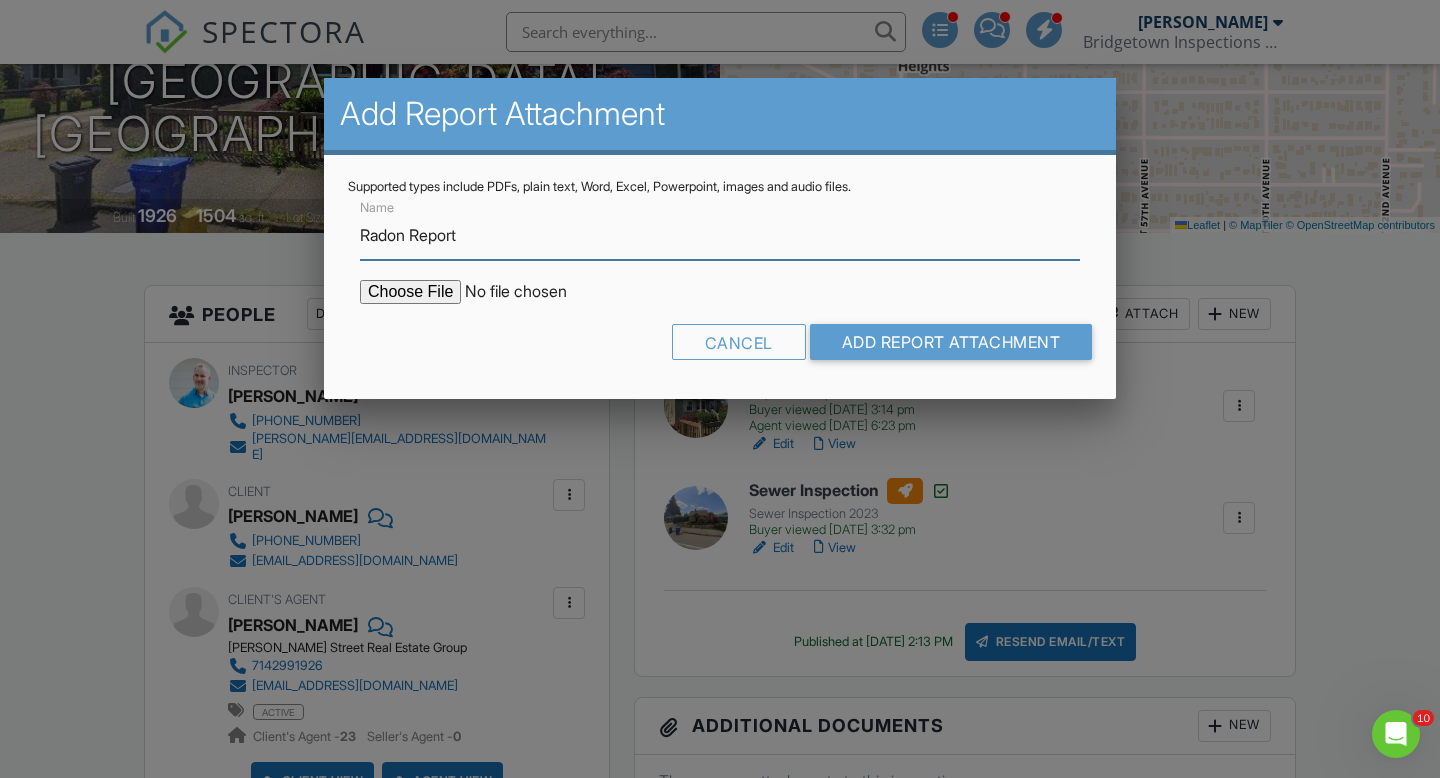 type on "Radon Report" 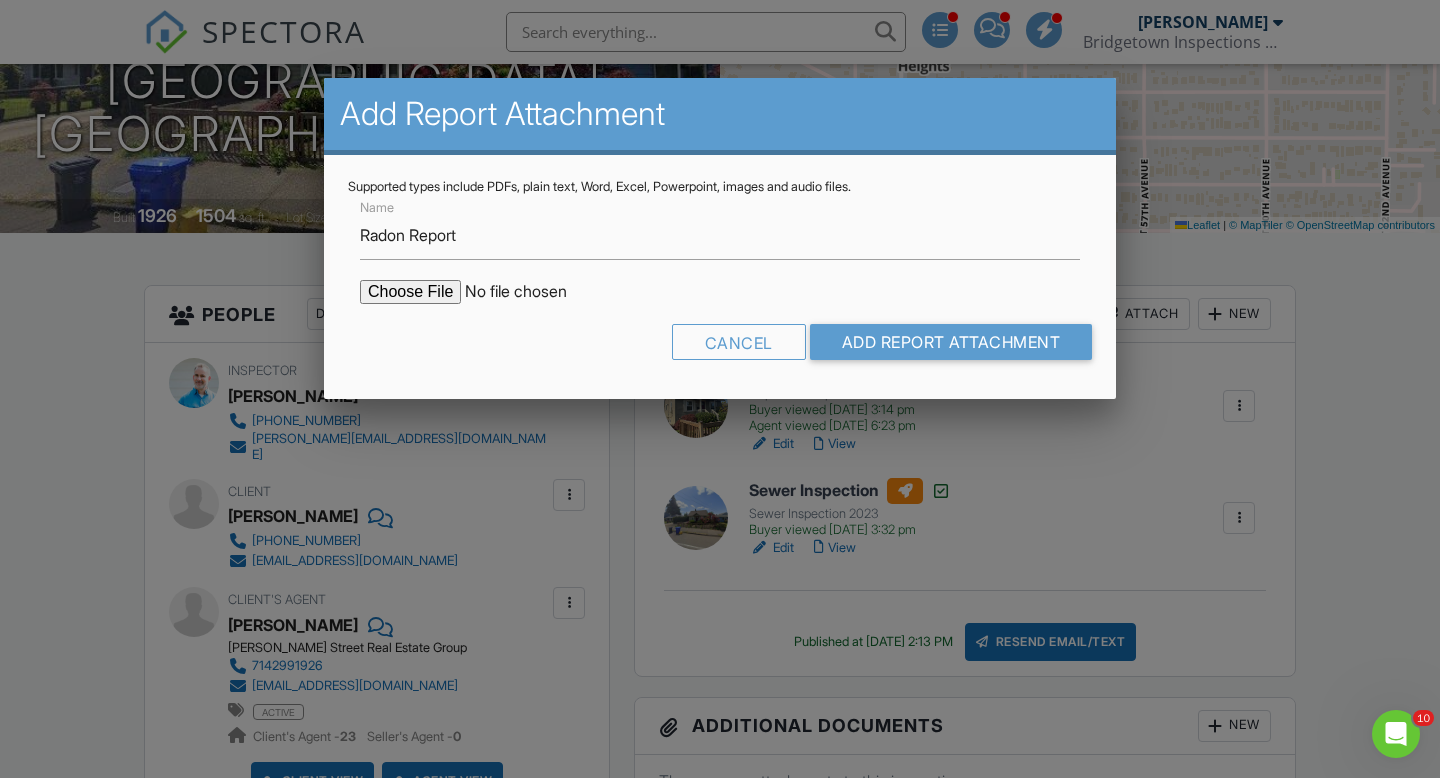 click at bounding box center (530, 292) 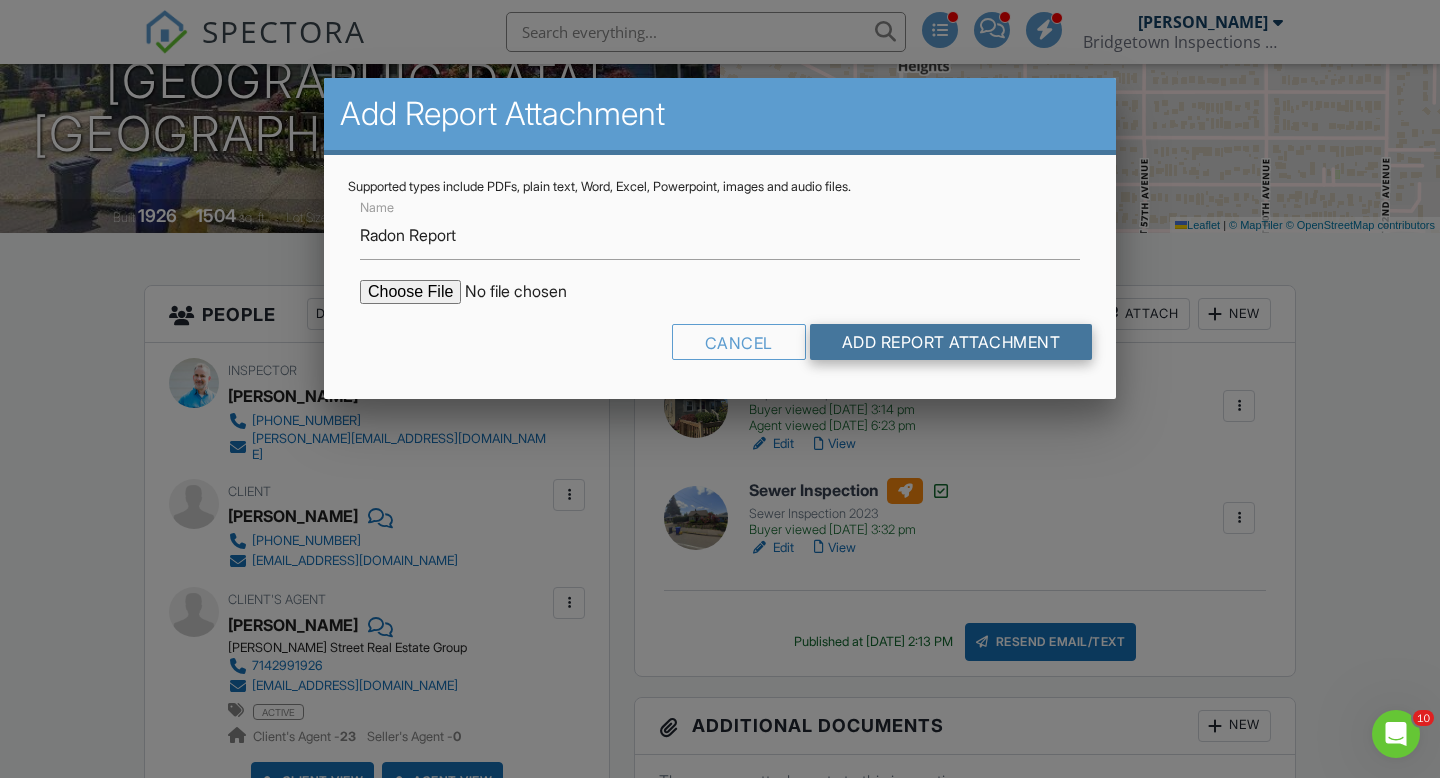 click on "Add Report Attachment" at bounding box center [951, 342] 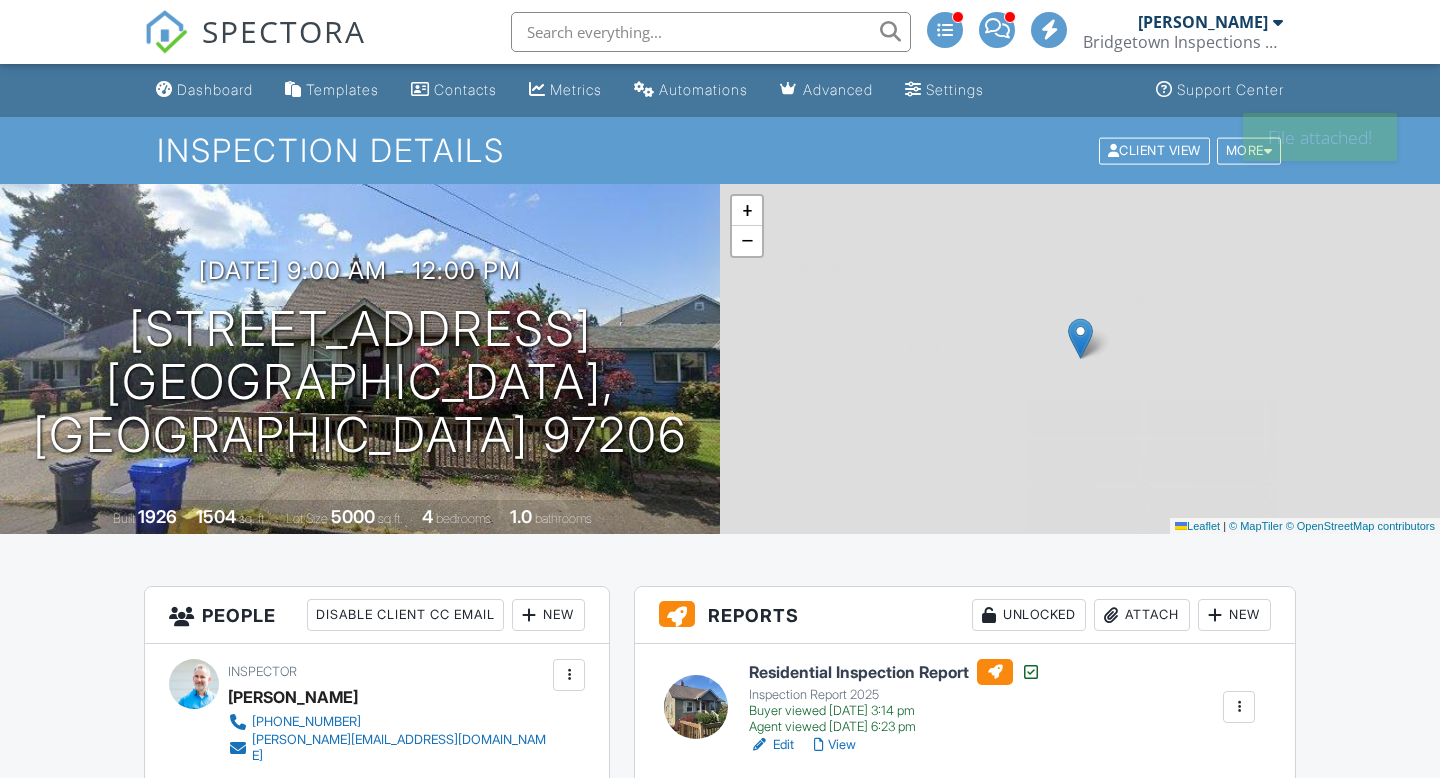 scroll, scrollTop: 0, scrollLeft: 0, axis: both 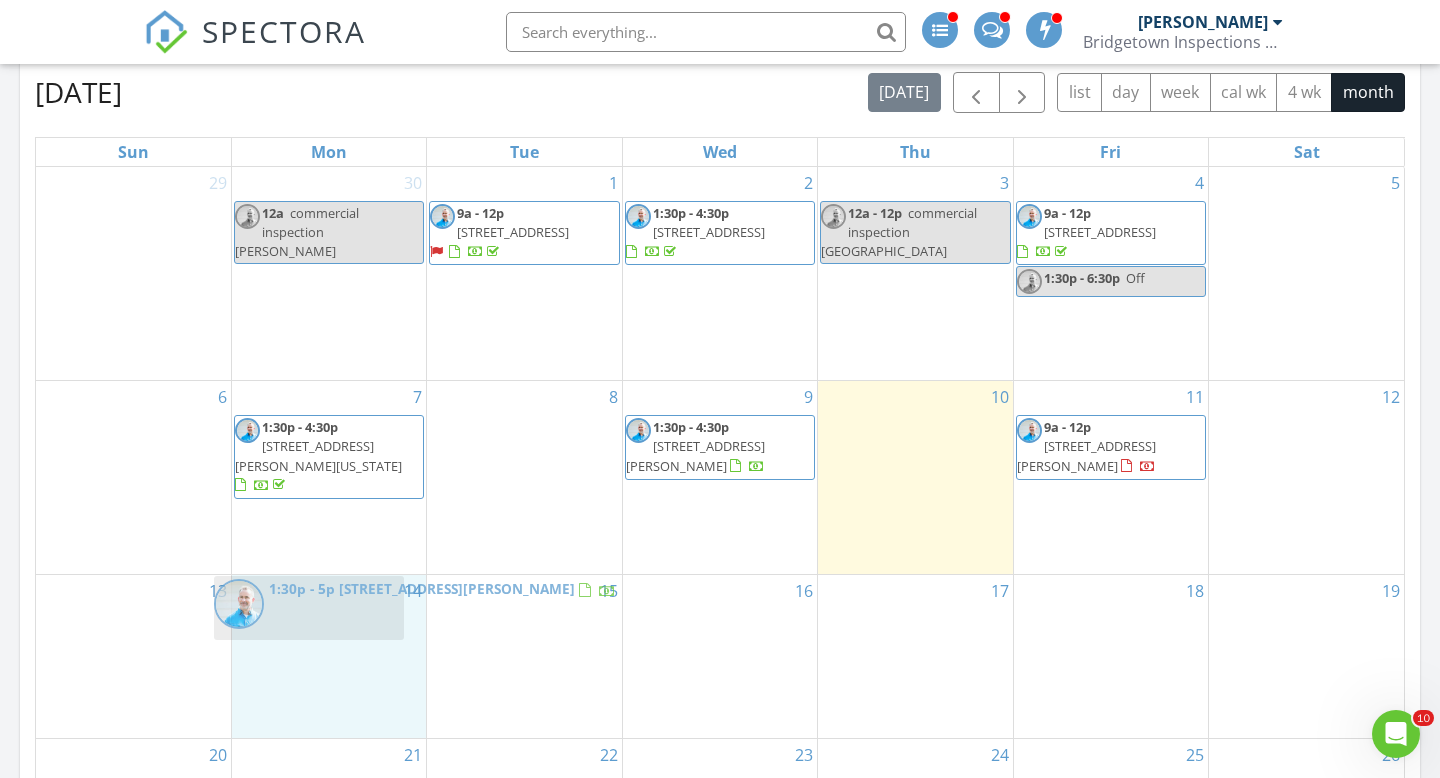 drag, startPoint x: 770, startPoint y: 618, endPoint x: 359, endPoint y: 600, distance: 411.39398 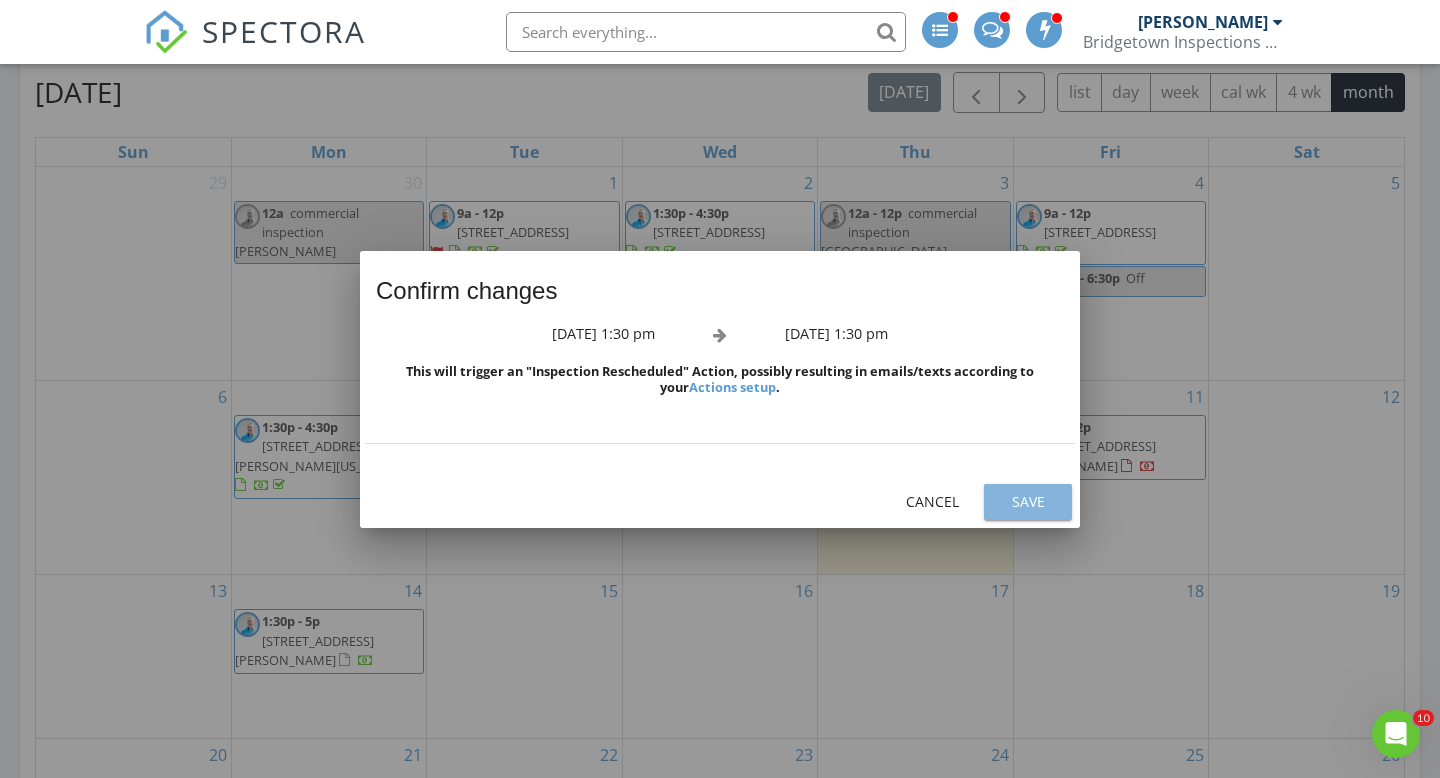 click on "Save" at bounding box center [1028, 501] 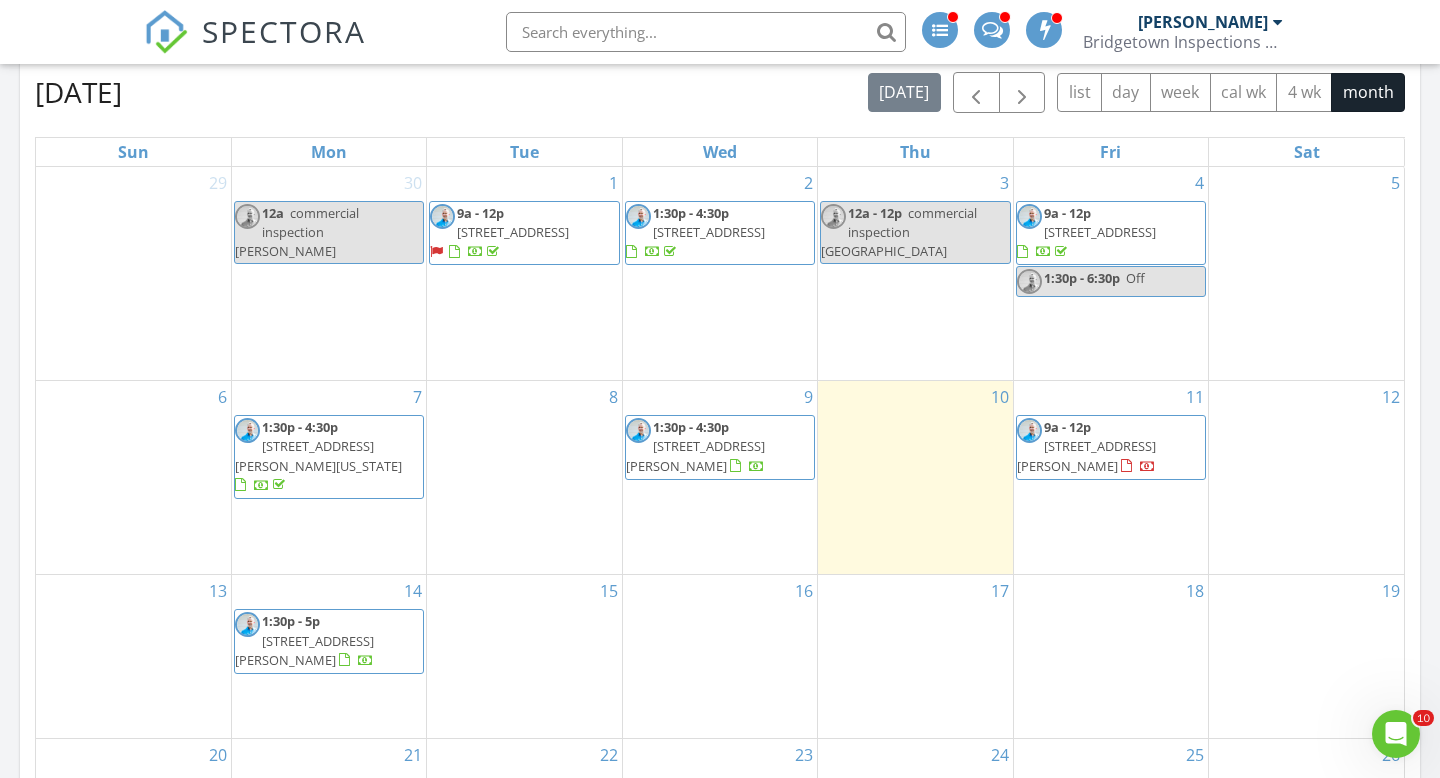 scroll, scrollTop: 10, scrollLeft: 10, axis: both 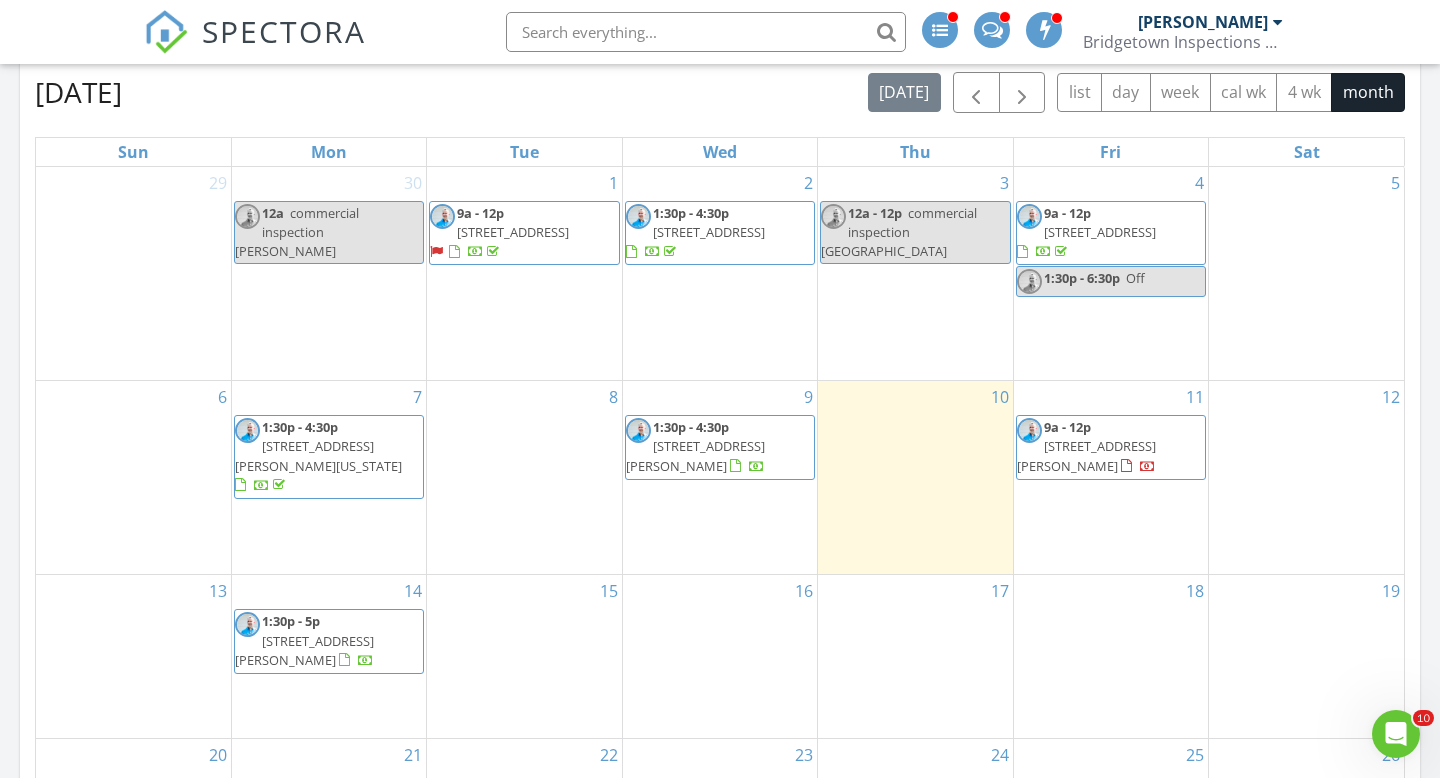 click on "[STREET_ADDRESS][PERSON_NAME]" at bounding box center (1086, 455) 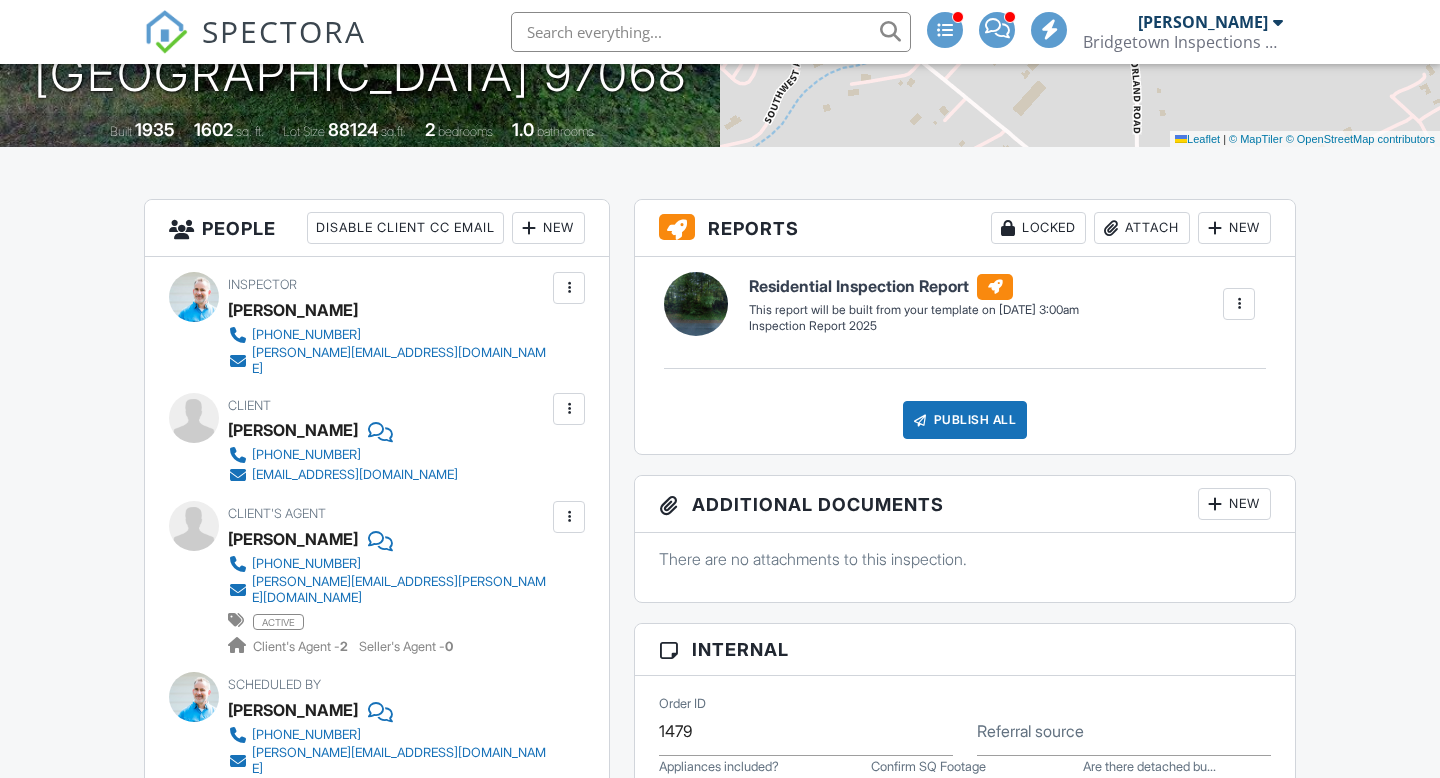 scroll, scrollTop: 0, scrollLeft: 0, axis: both 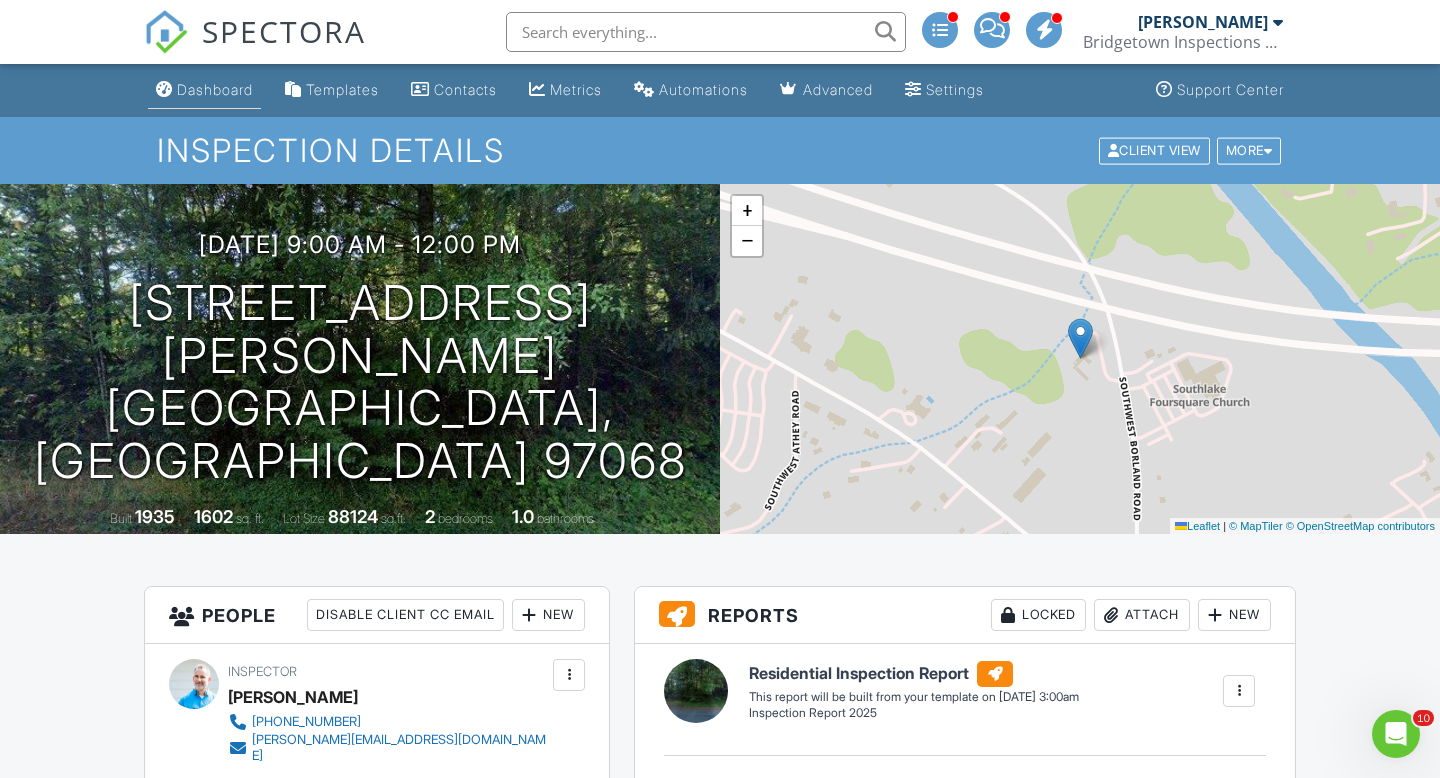 click on "Dashboard" at bounding box center (215, 89) 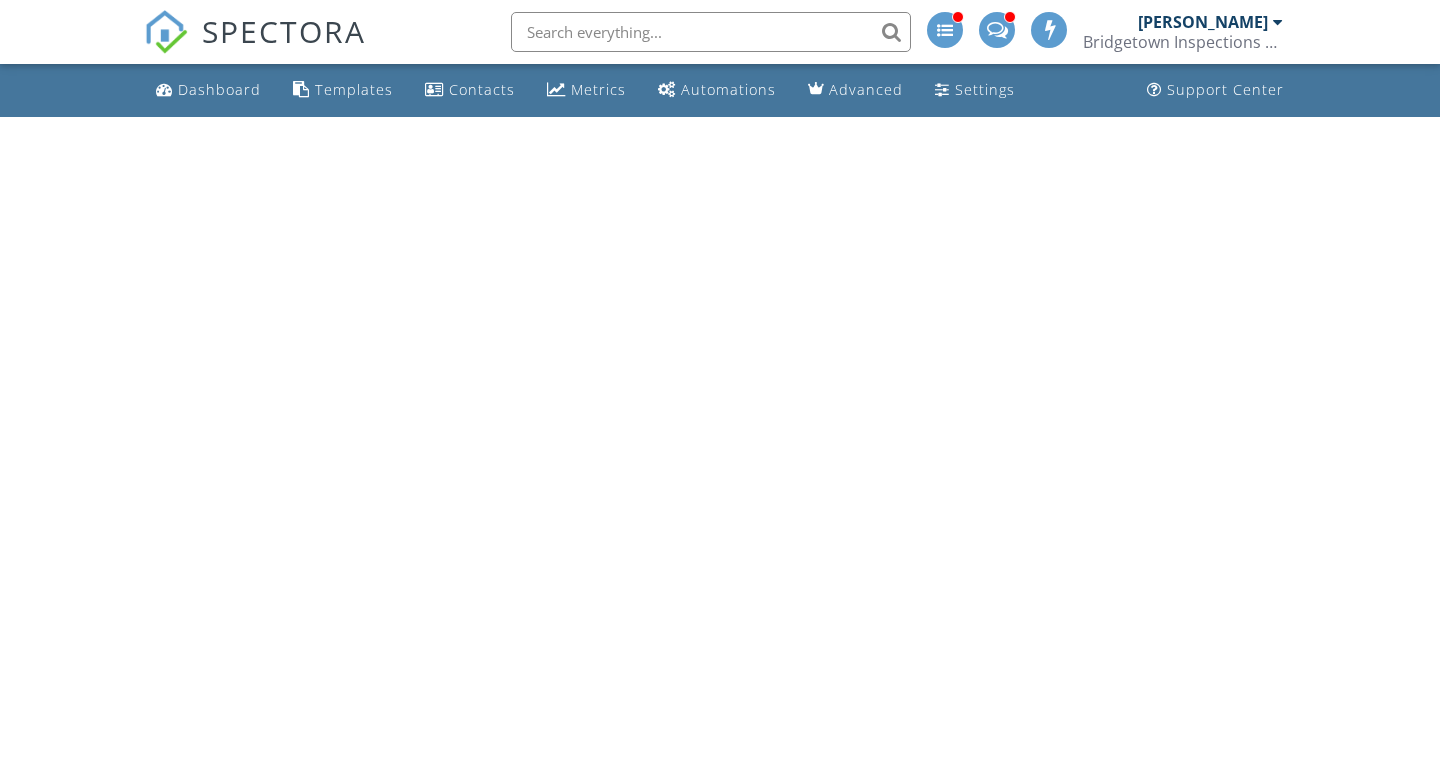 scroll, scrollTop: 0, scrollLeft: 0, axis: both 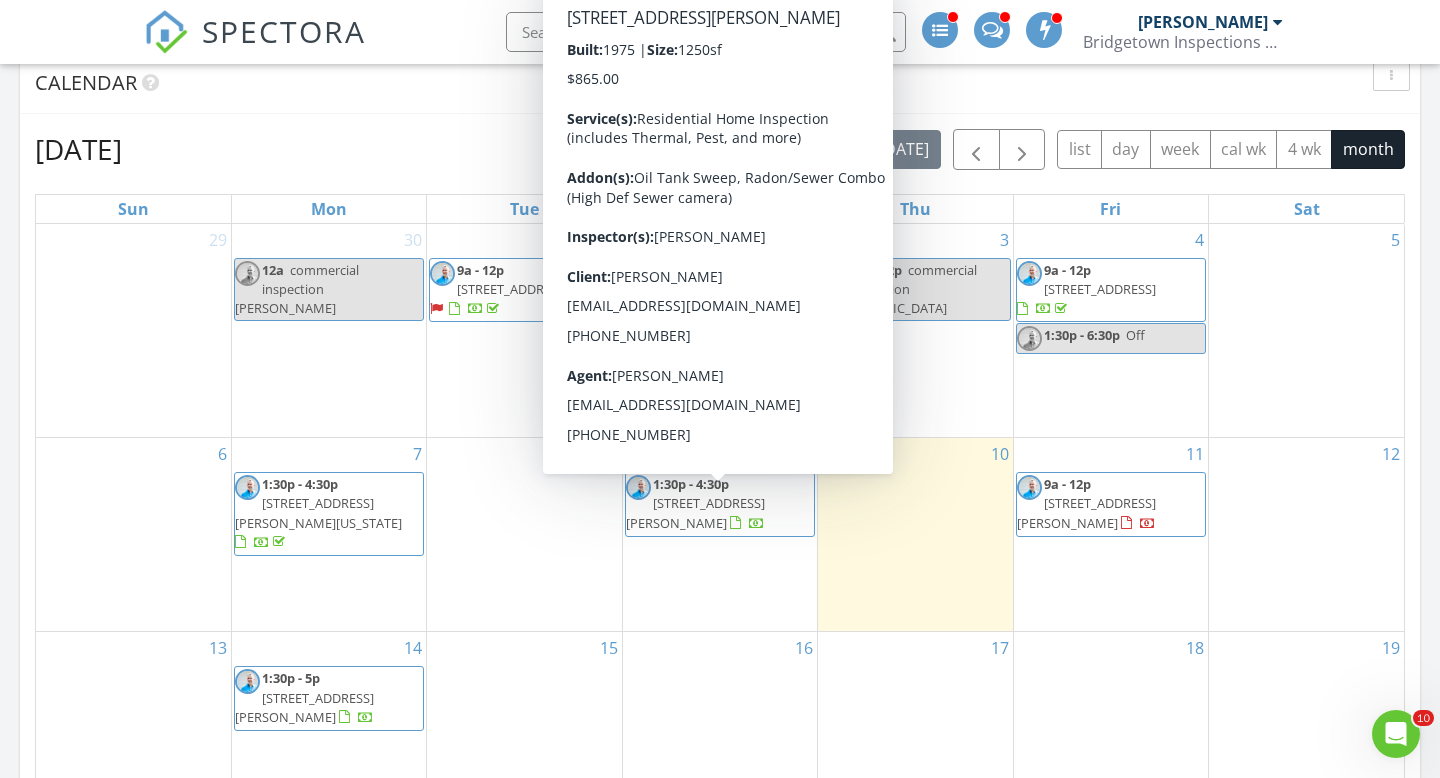 click on "3860 SE Pelton Ave, Troutdale 97060" at bounding box center [695, 512] 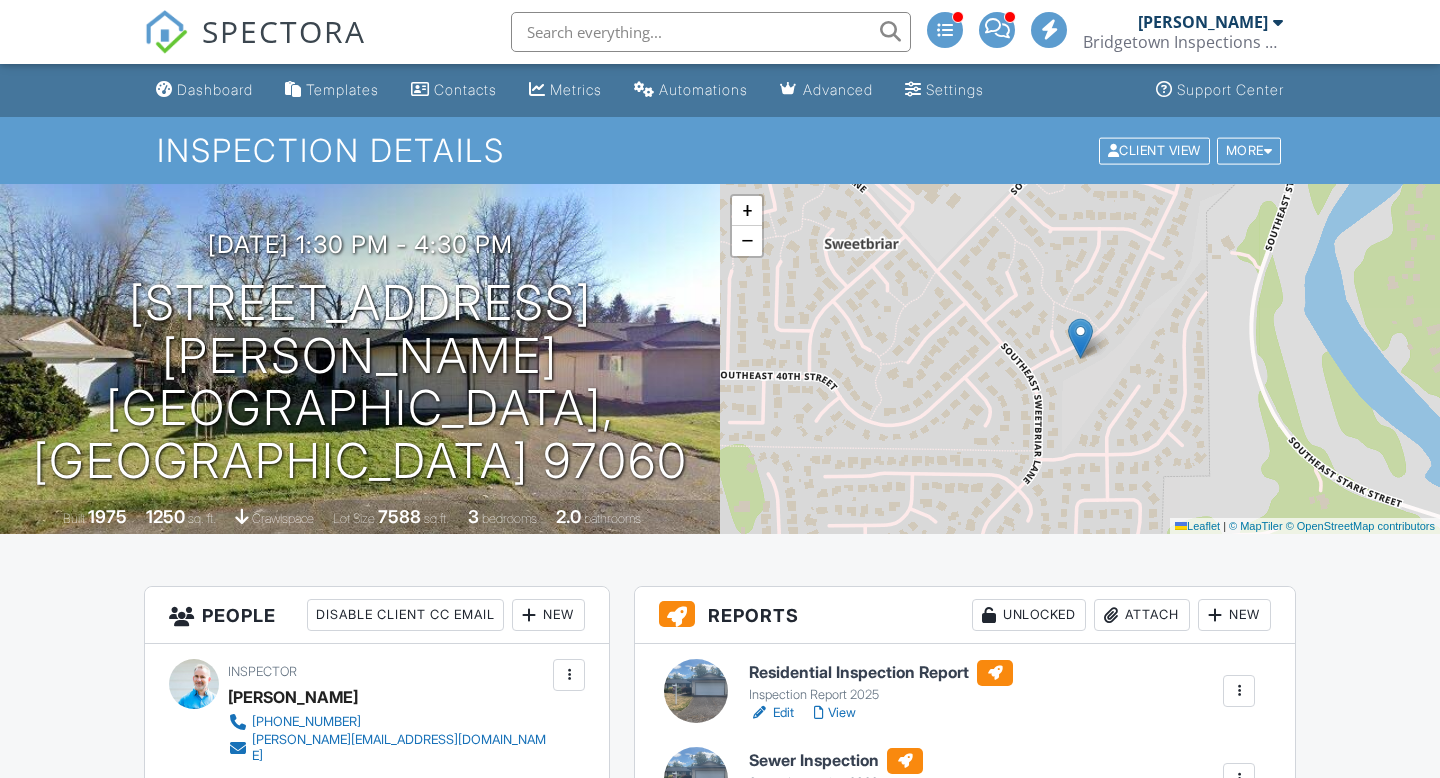 scroll, scrollTop: 672, scrollLeft: 0, axis: vertical 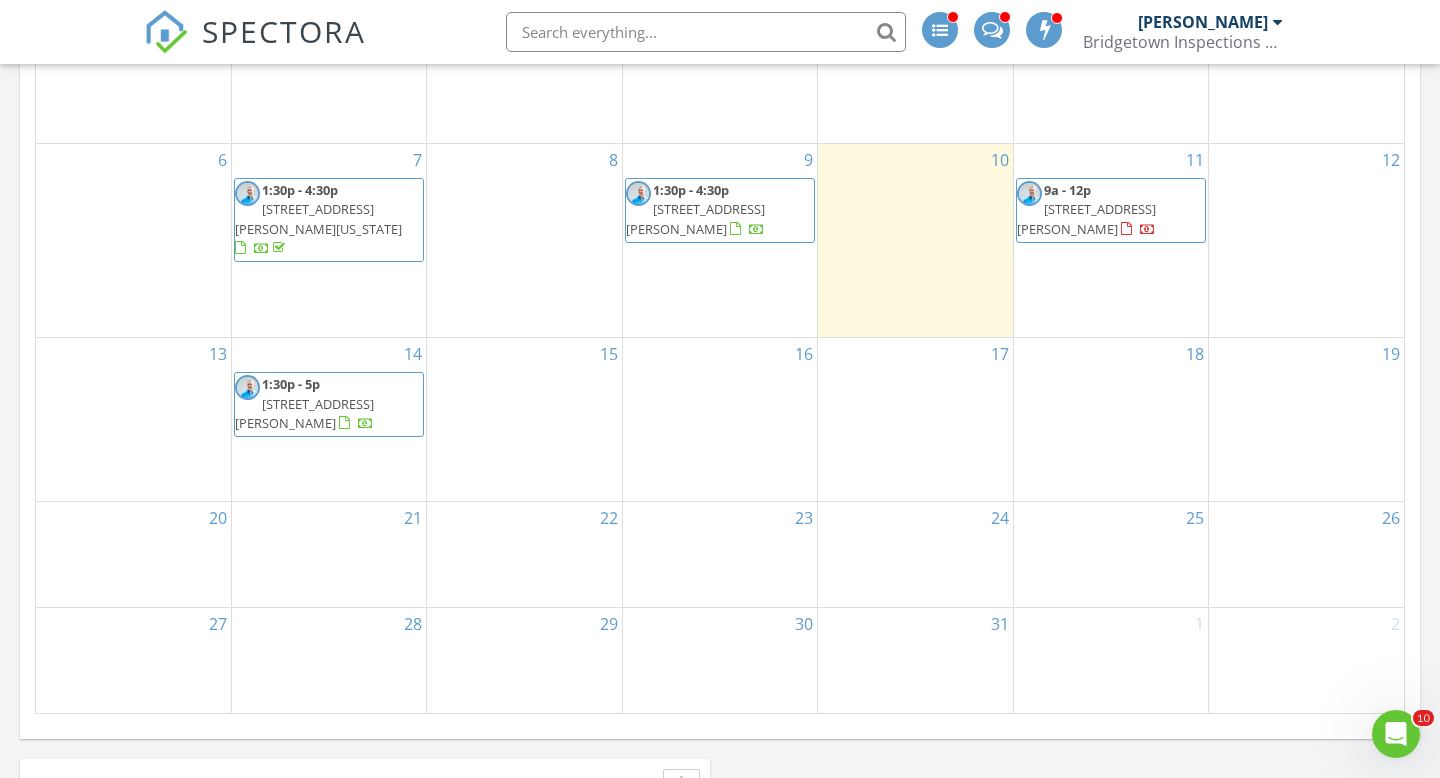 click on "1:30p - 4:30p
3860 SE Pelton Ave, Troutdale 97060" at bounding box center (720, 210) 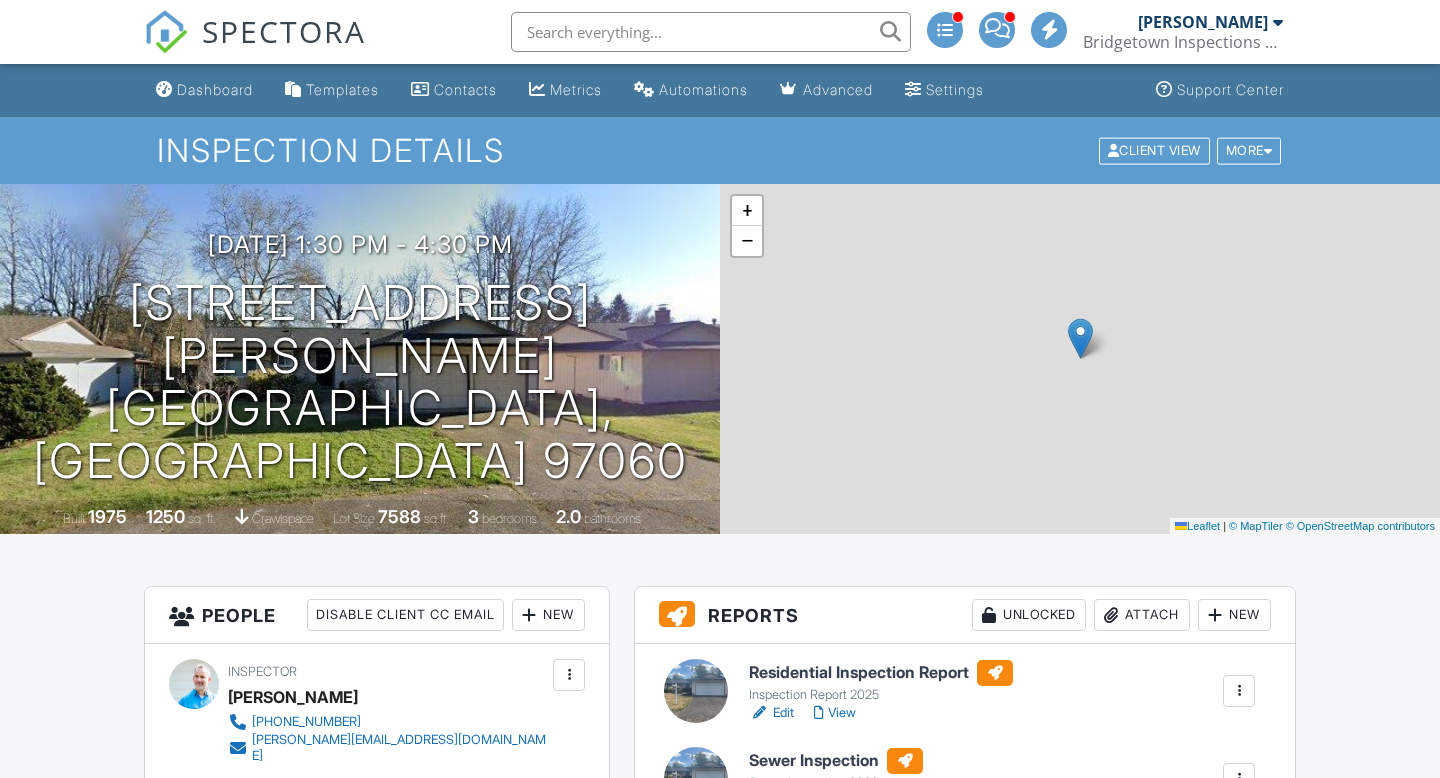 scroll, scrollTop: 0, scrollLeft: 0, axis: both 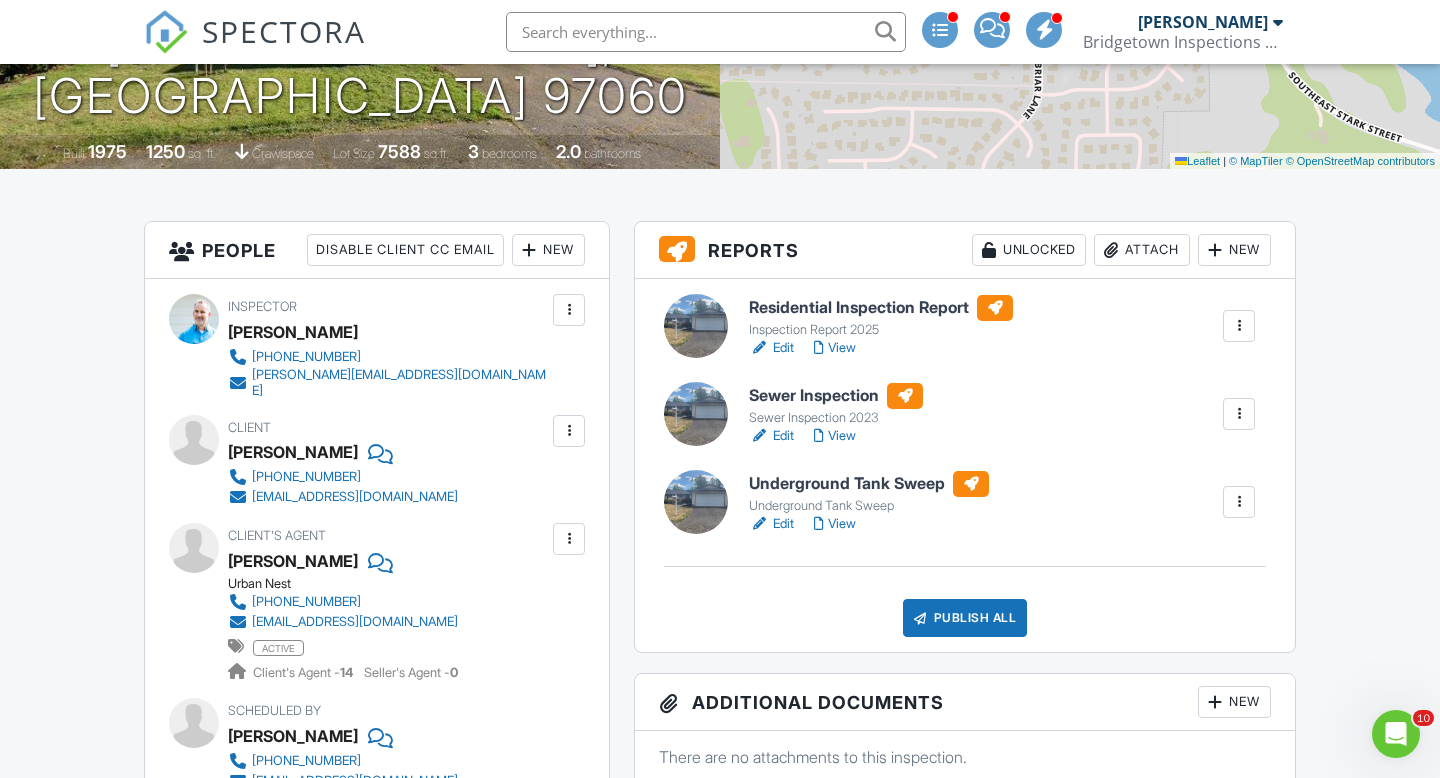 click on "Edit" at bounding box center (771, 348) 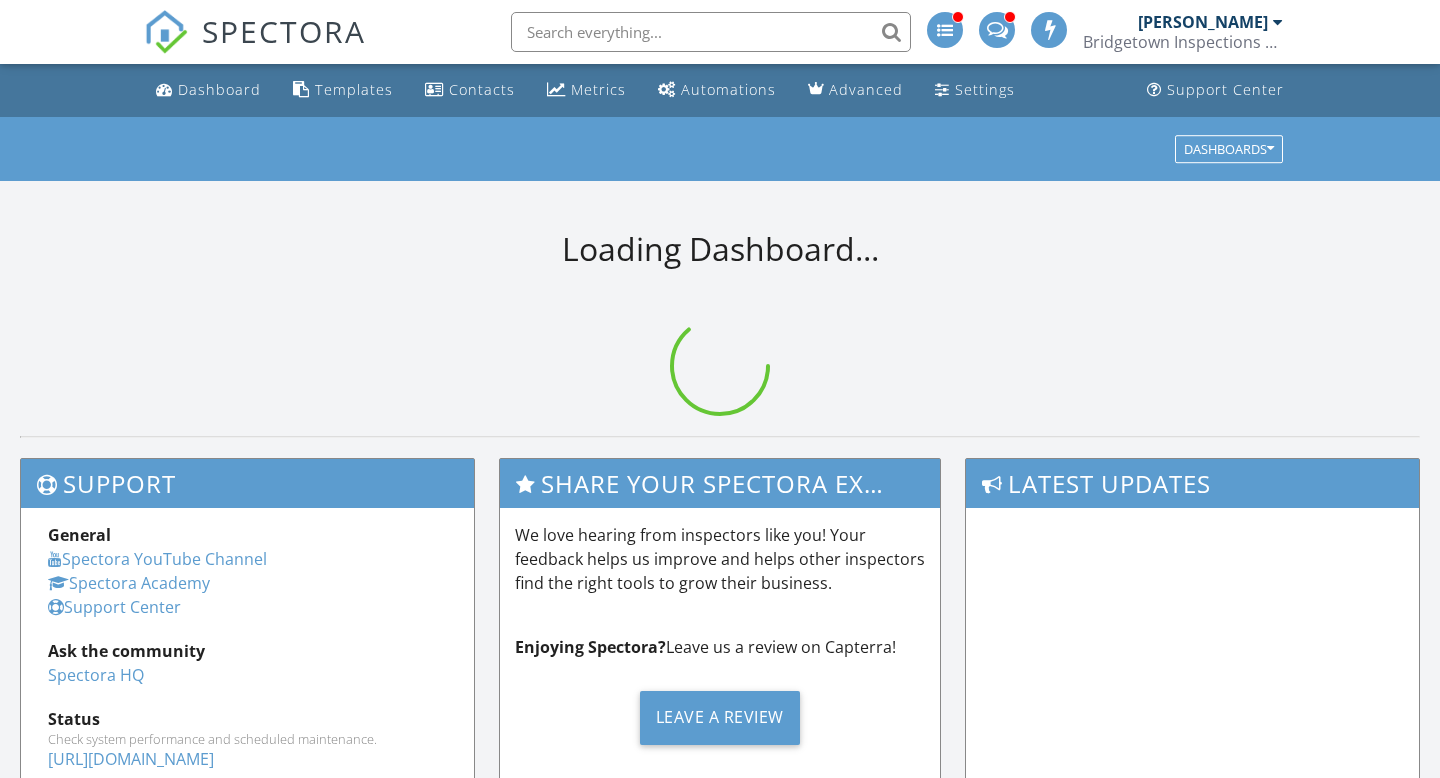 scroll, scrollTop: 0, scrollLeft: 0, axis: both 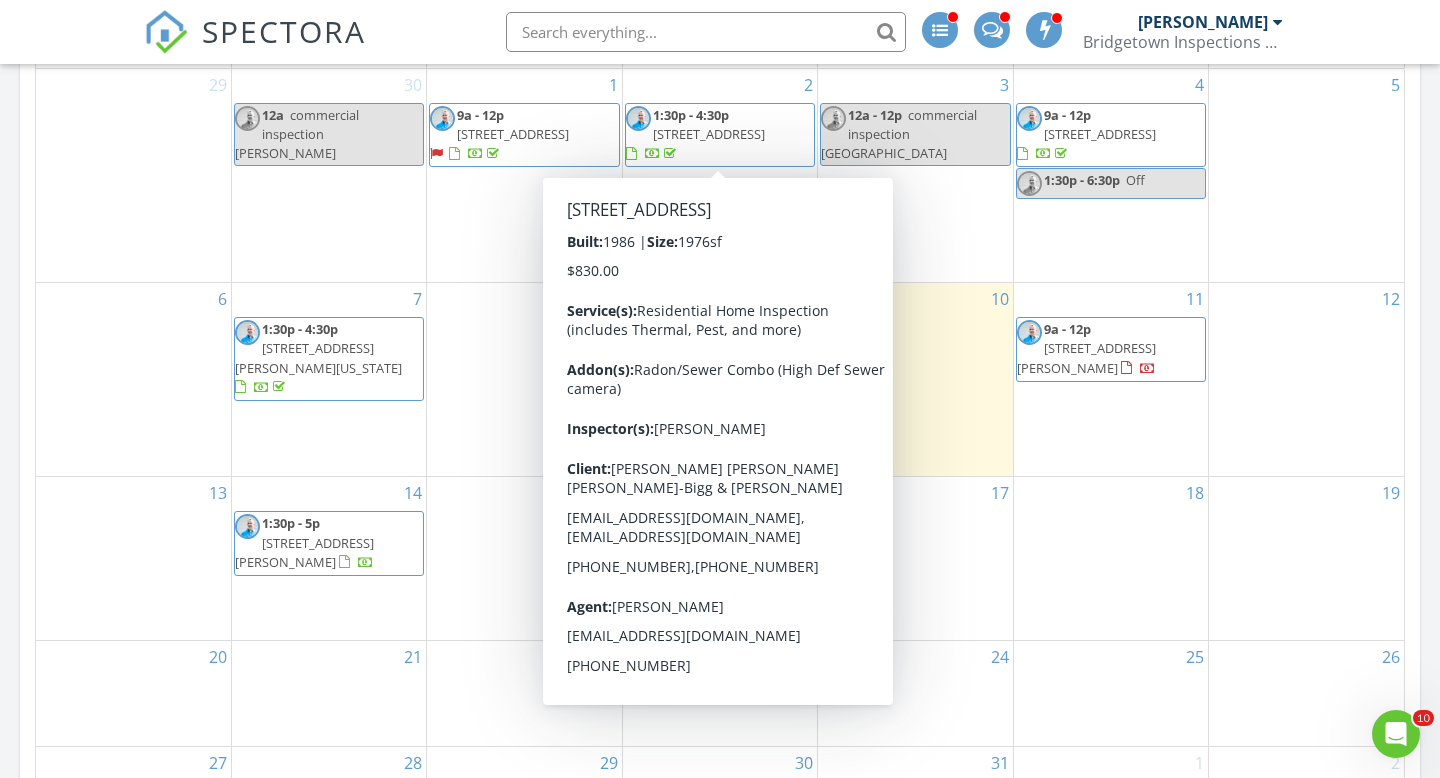 click on "5" at bounding box center [1306, 175] 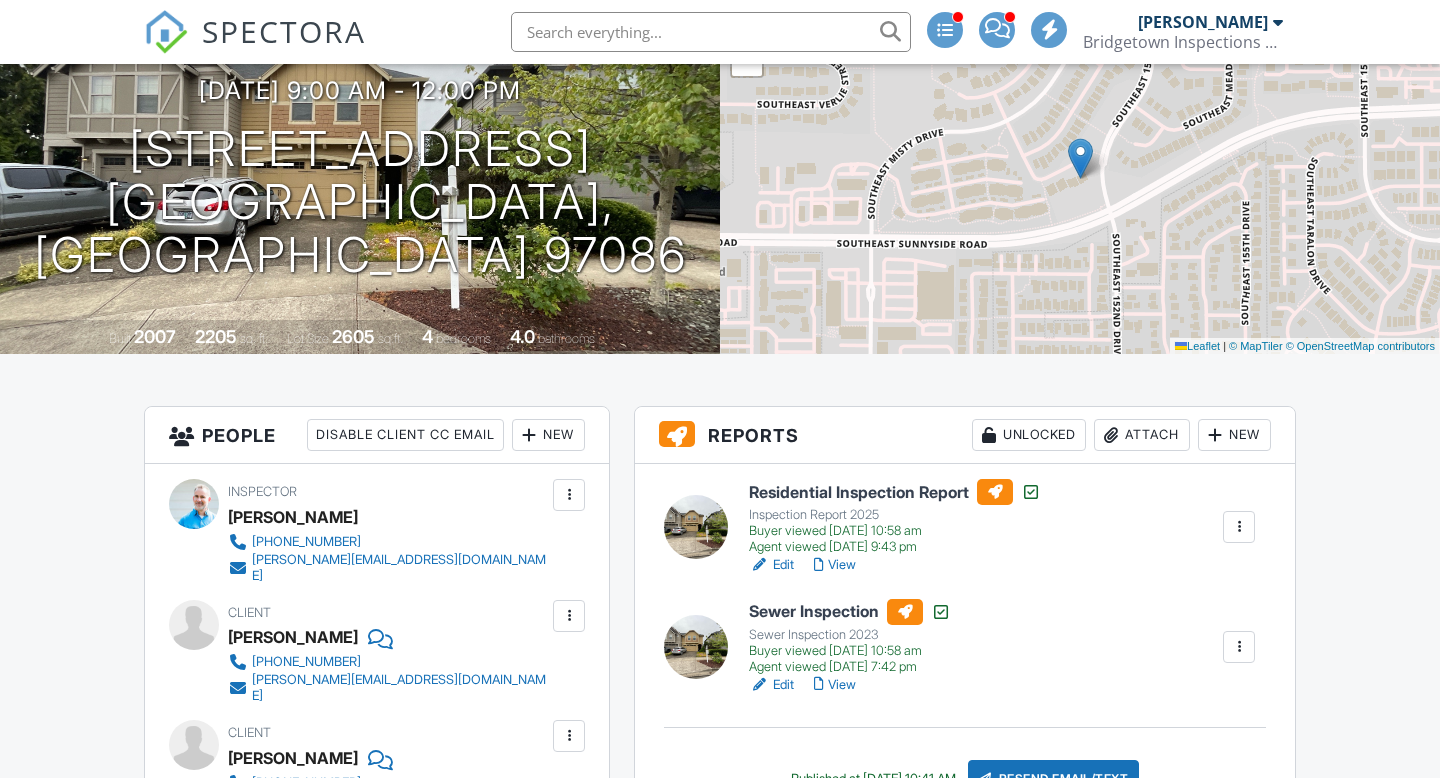 scroll, scrollTop: 211, scrollLeft: 0, axis: vertical 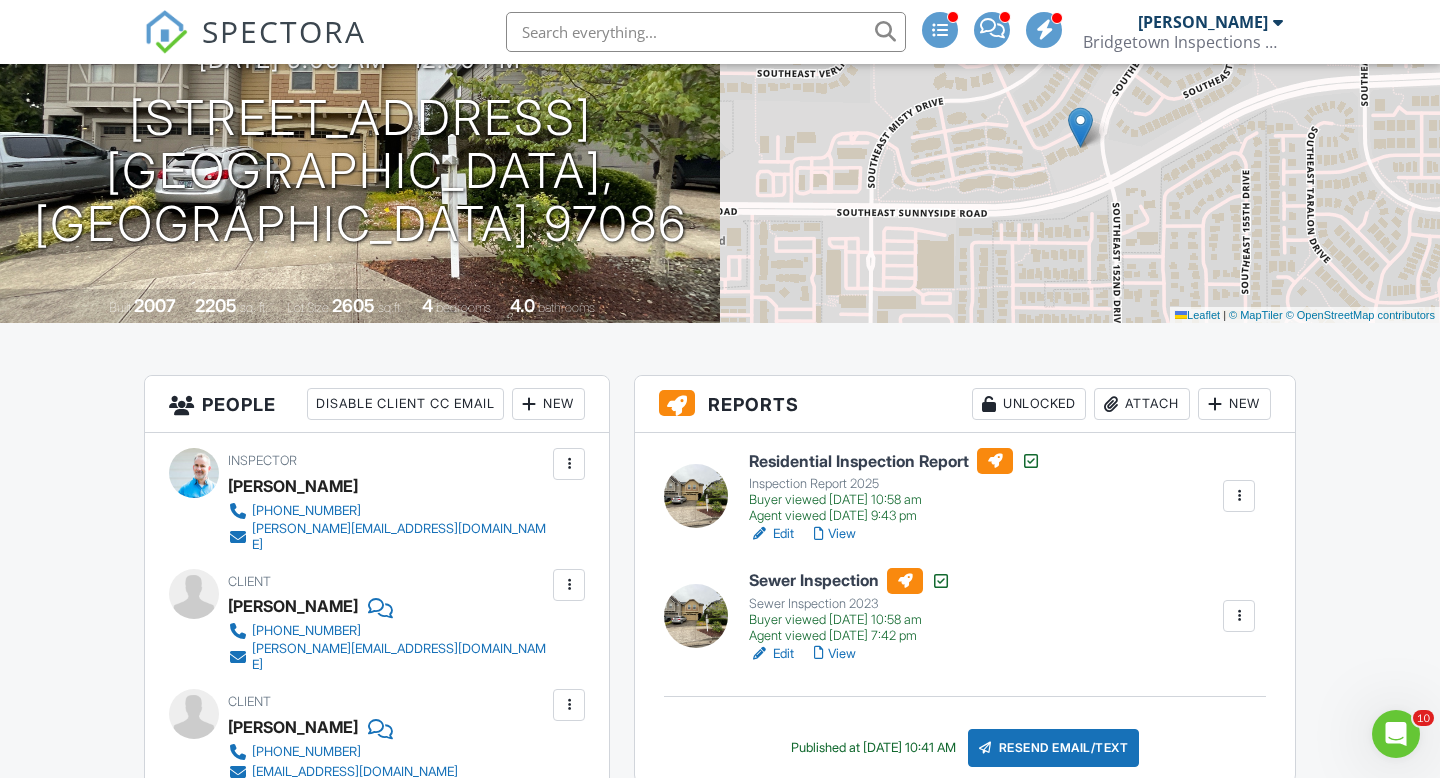 click on "View" at bounding box center (835, 534) 